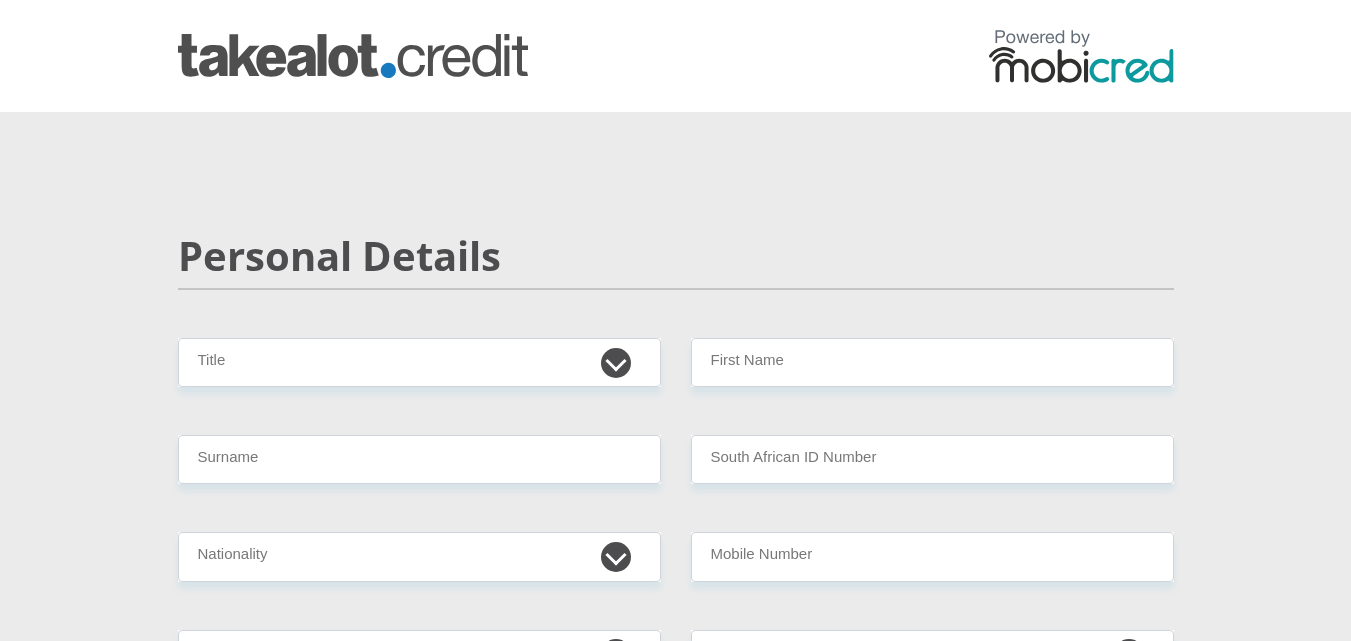 scroll, scrollTop: 0, scrollLeft: 0, axis: both 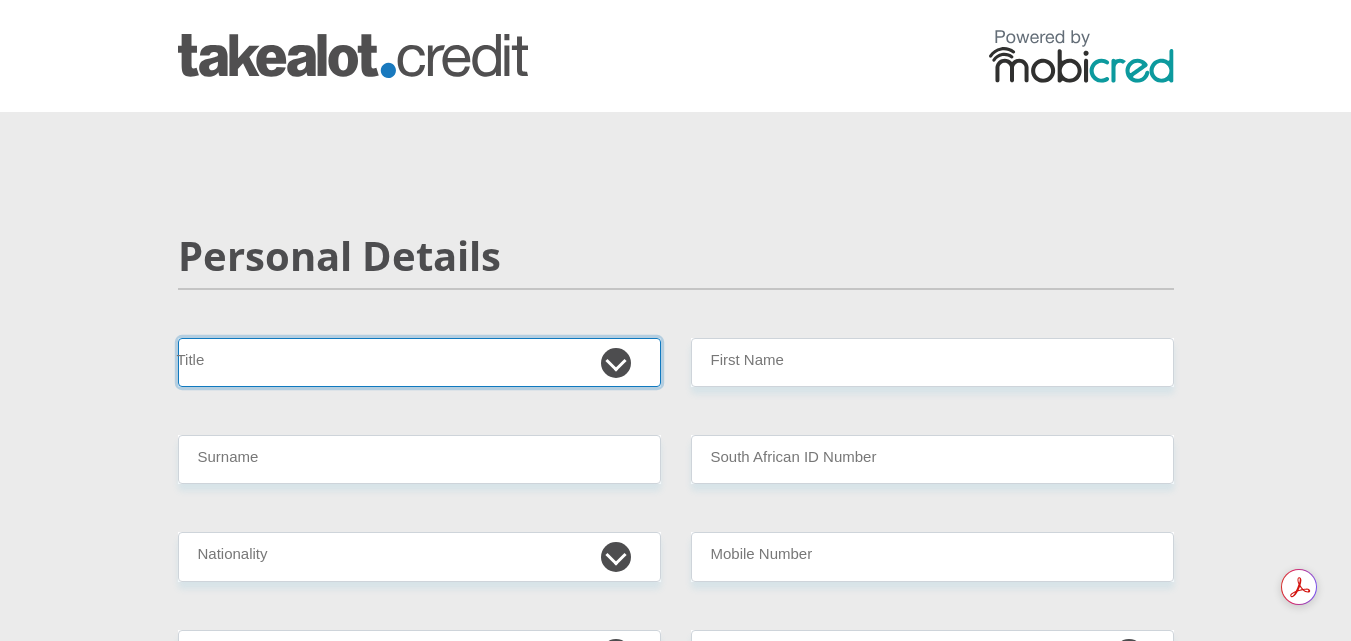 click on "Mr
Ms
Mrs
Dr
Other" at bounding box center (419, 362) 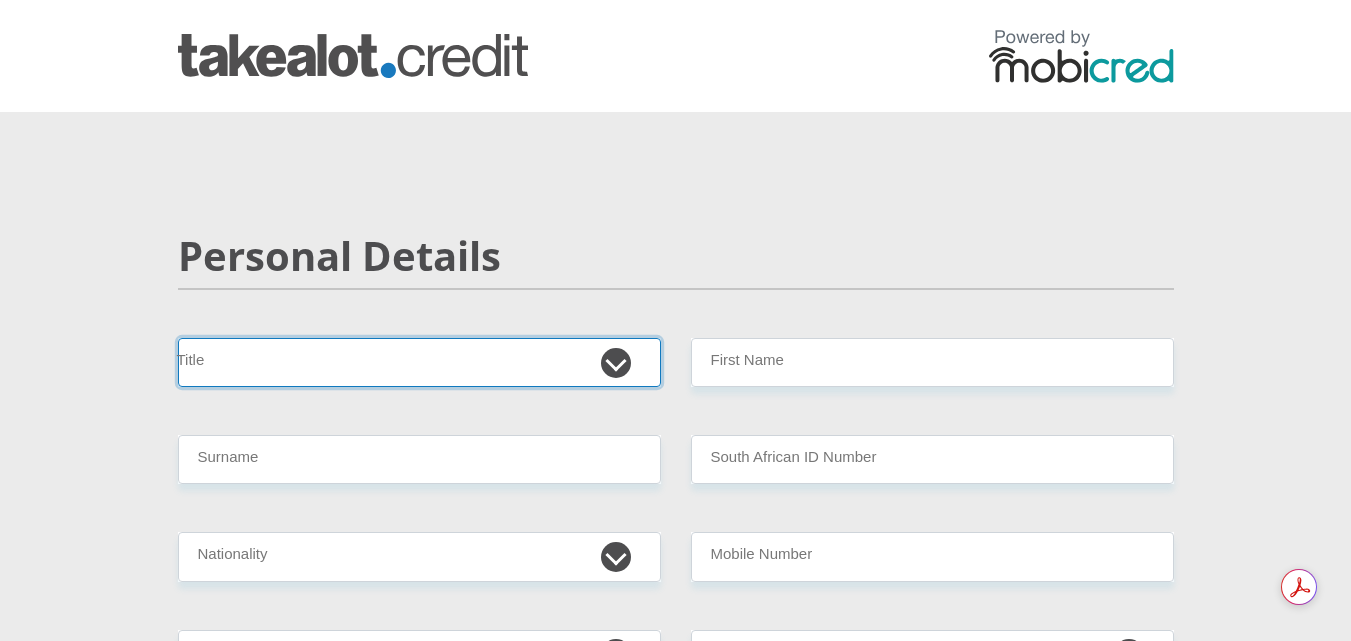 select on "Mr" 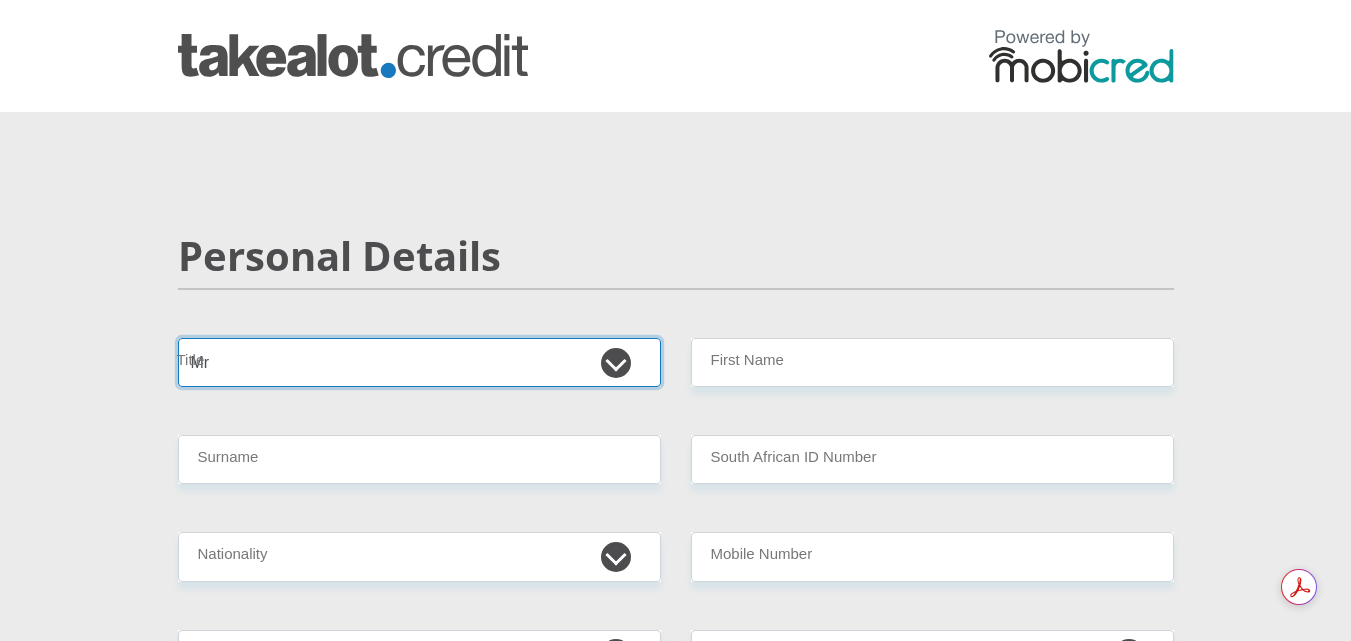 click on "Mr
Ms
Mrs
Dr
Other" at bounding box center [419, 362] 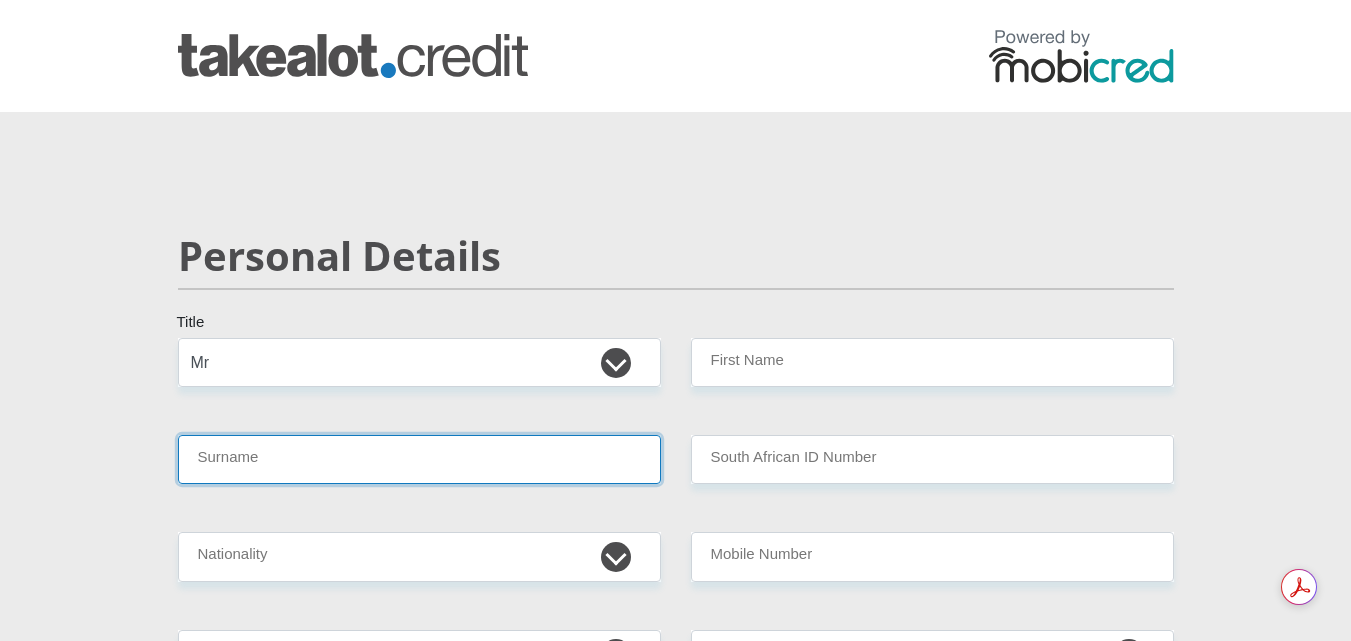 click on "Surname" at bounding box center (419, 459) 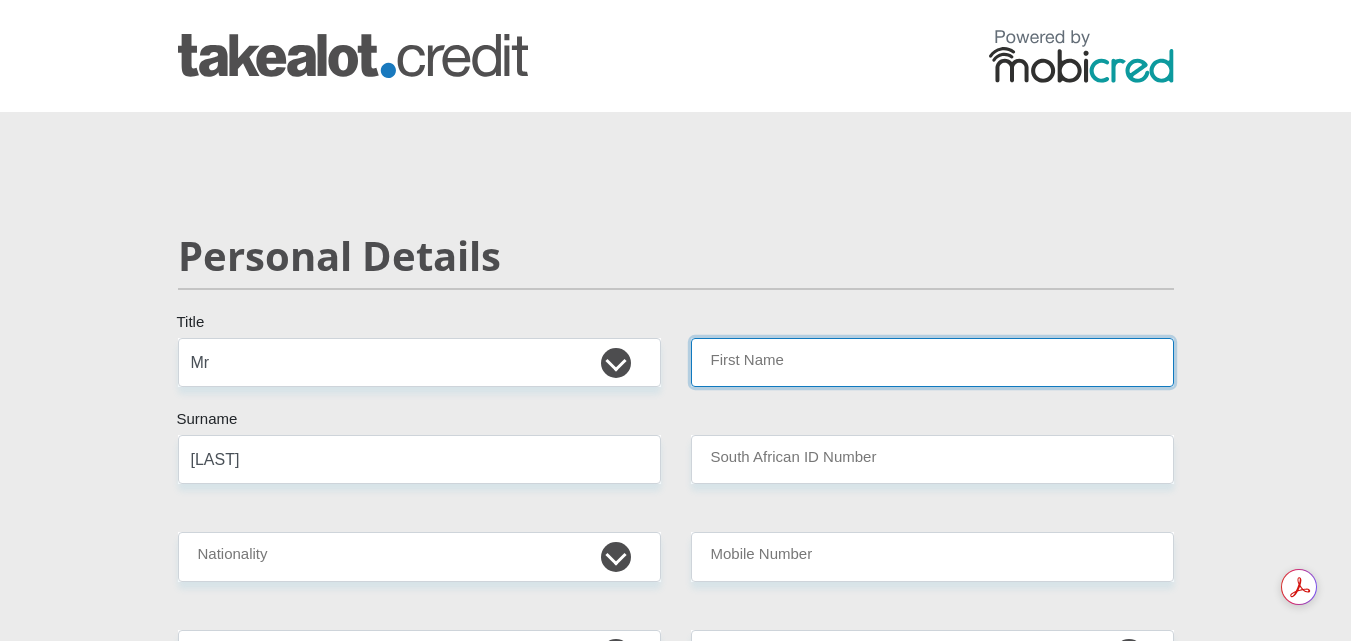 type on "[FIRST]" 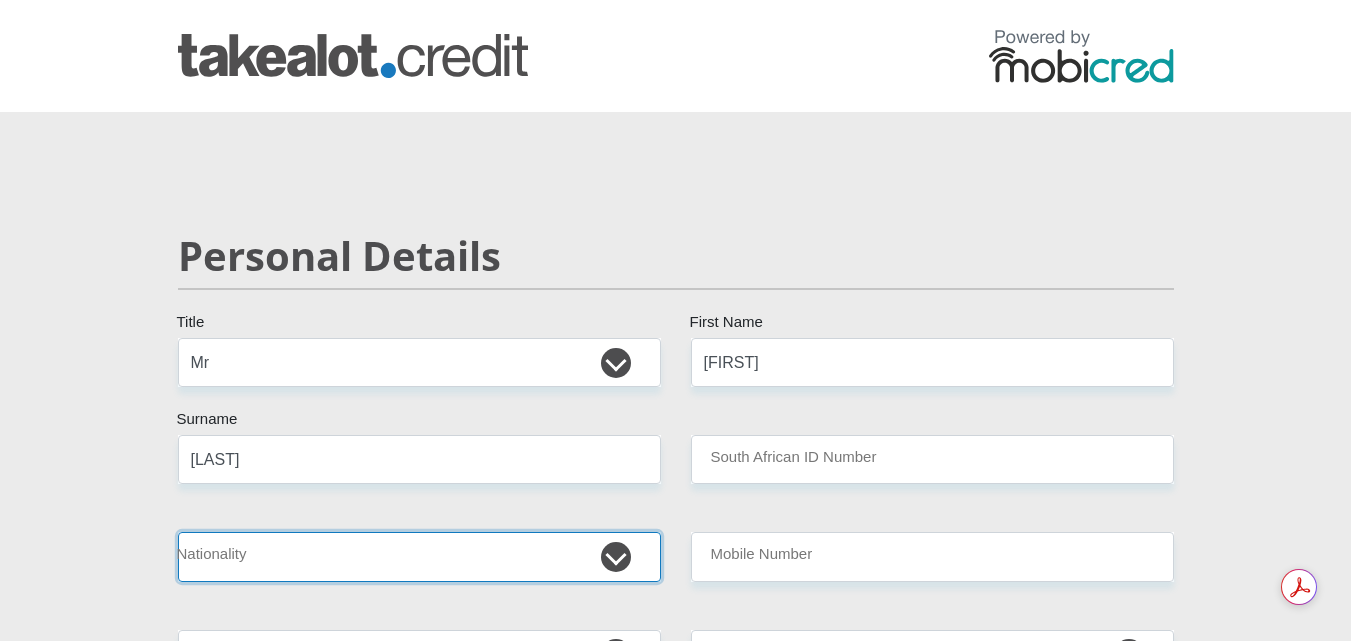 select on "ZAF" 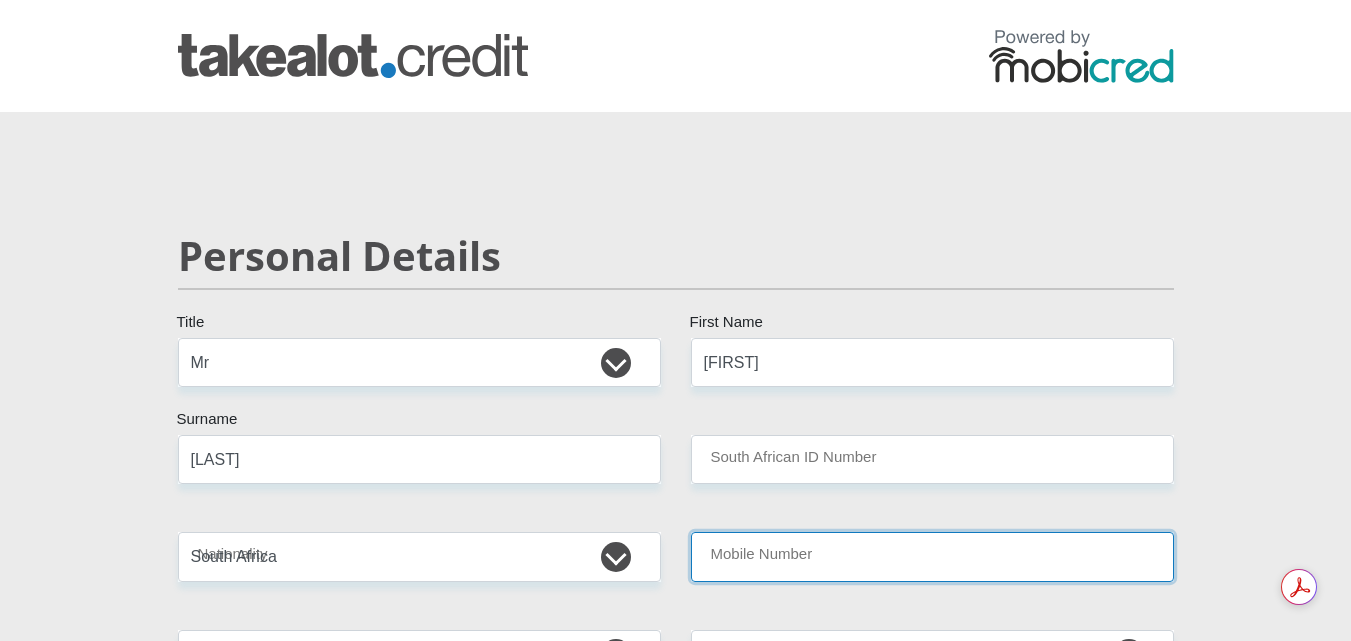 type on "[PHONE]" 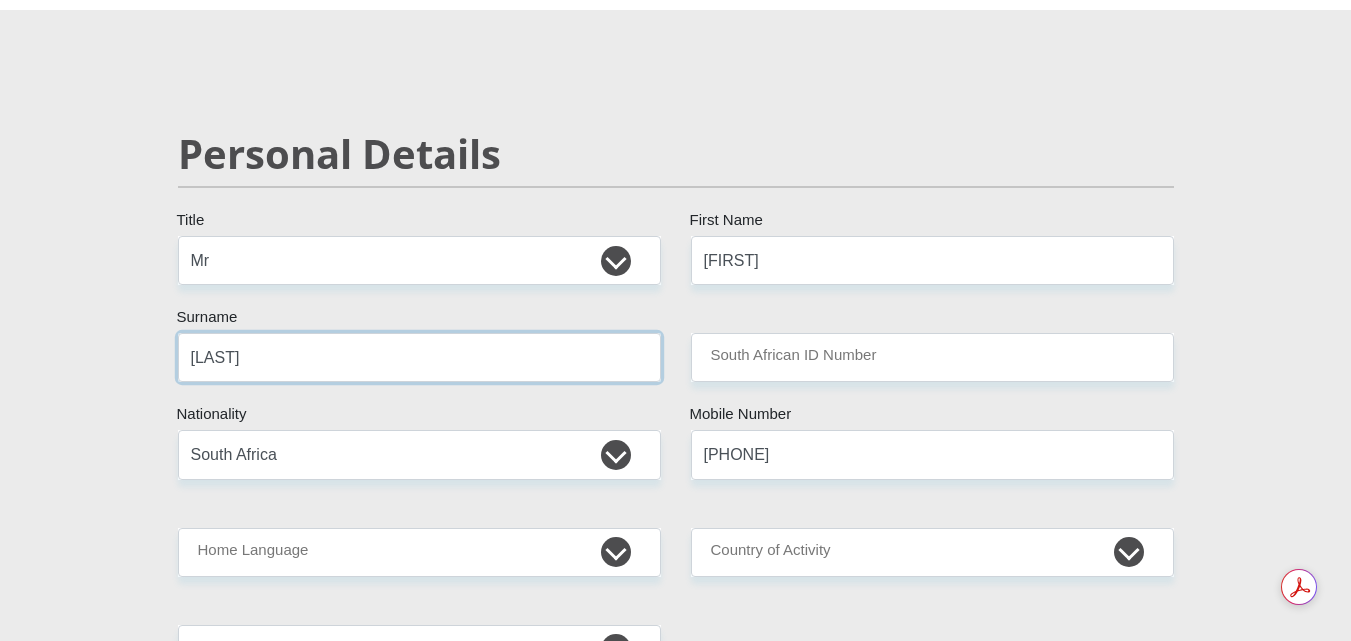 scroll, scrollTop: 200, scrollLeft: 0, axis: vertical 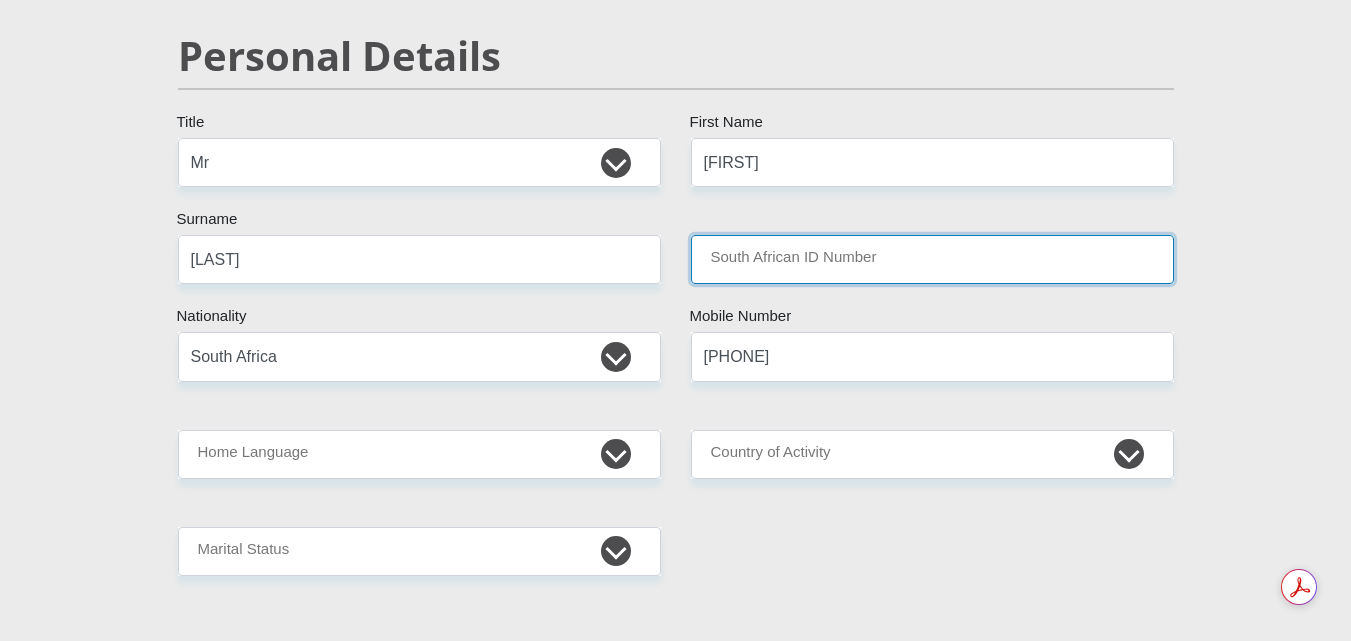click on "South African ID Number" at bounding box center [932, 259] 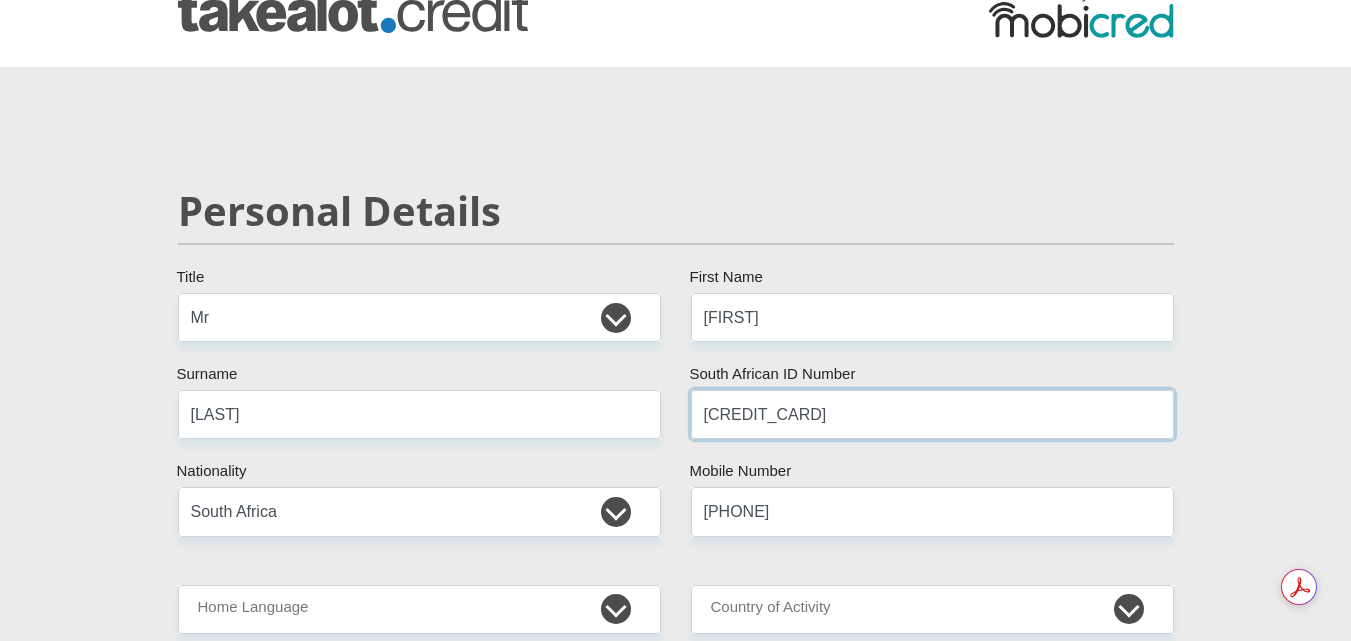 scroll, scrollTop: 0, scrollLeft: 0, axis: both 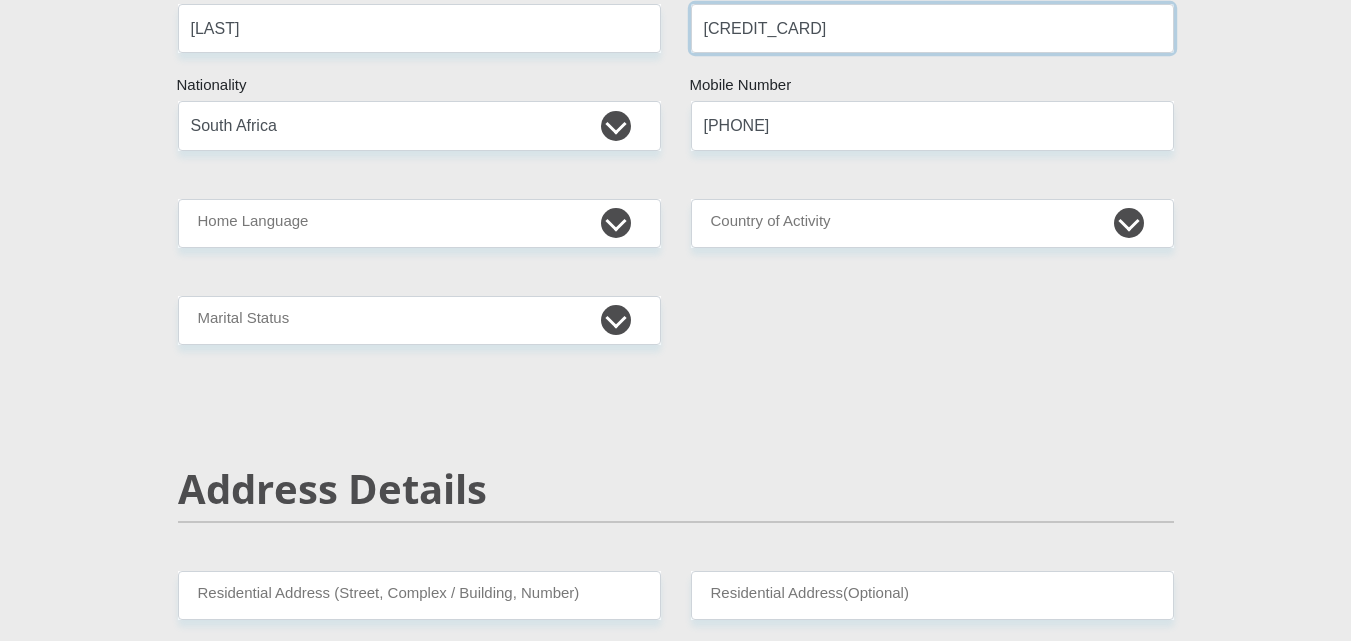 type on "[CREDIT_CARD]" 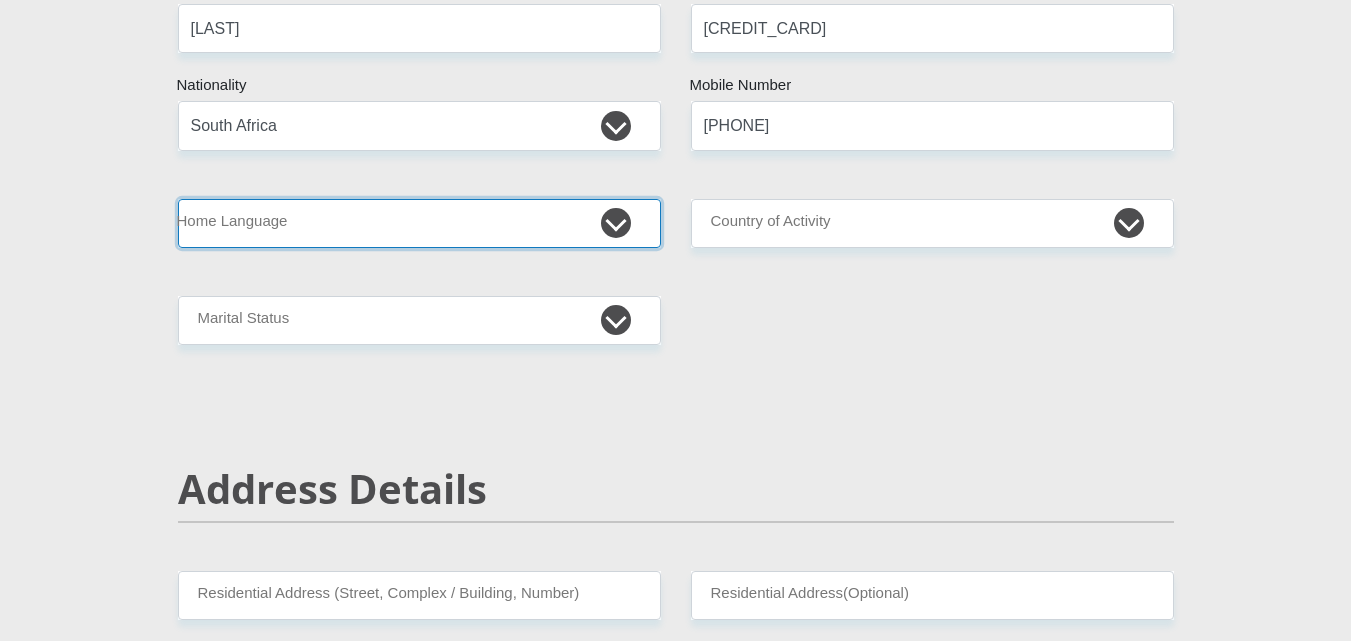 click on "Afrikaans
English
Sepedi
South Ndebele
Southern Sotho
Swati
Tsonga
Tswana
Venda
Xhosa
Zulu
Other" at bounding box center [419, 223] 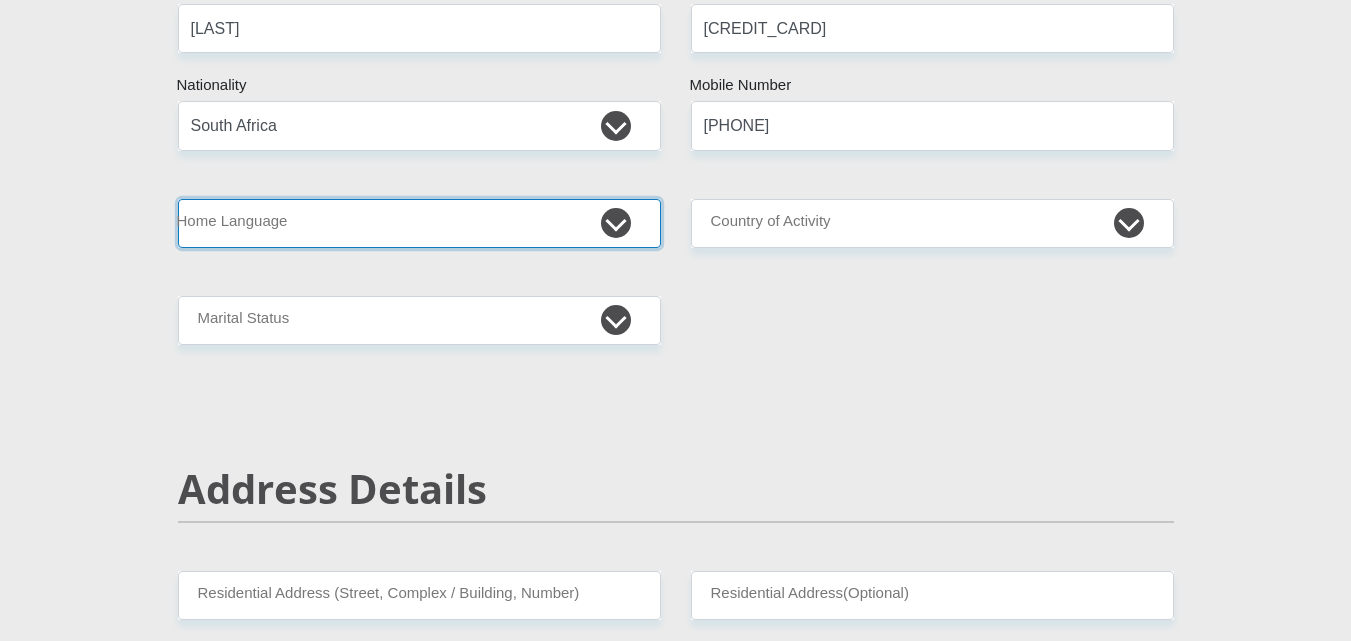 select on "eng" 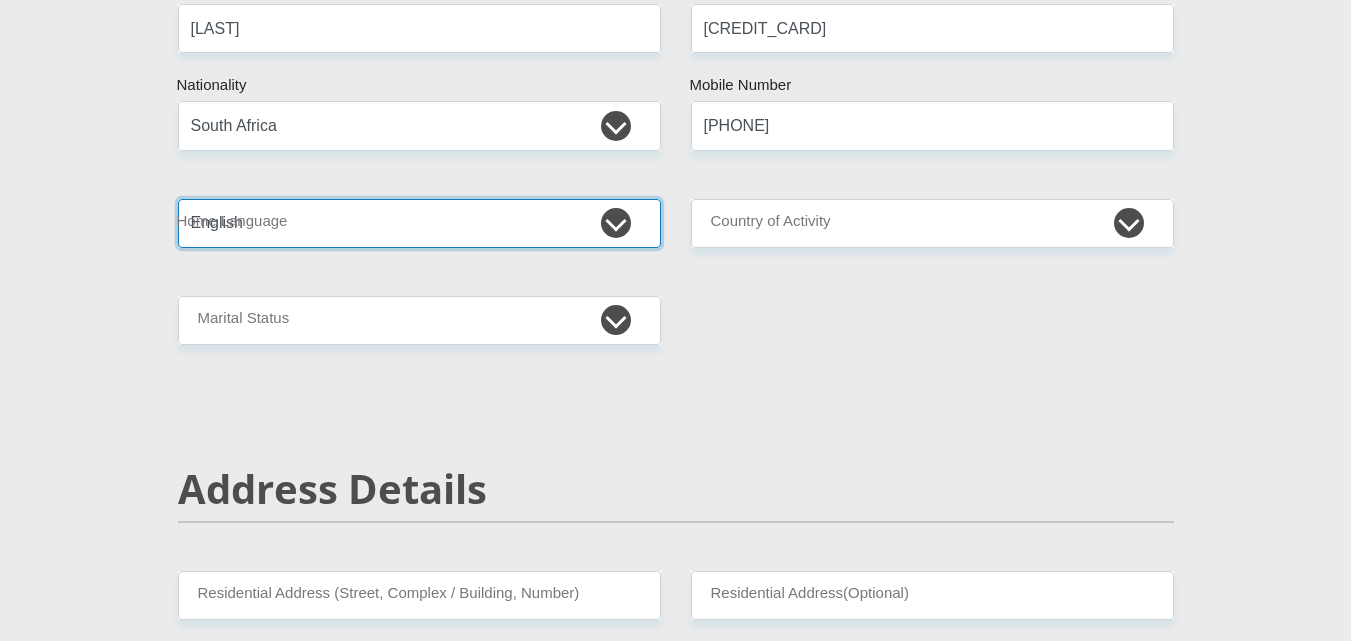 click on "Afrikaans
English
Sepedi
South Ndebele
Southern Sotho
Swati
Tsonga
Tswana
Venda
Xhosa
Zulu
Other" at bounding box center [419, 223] 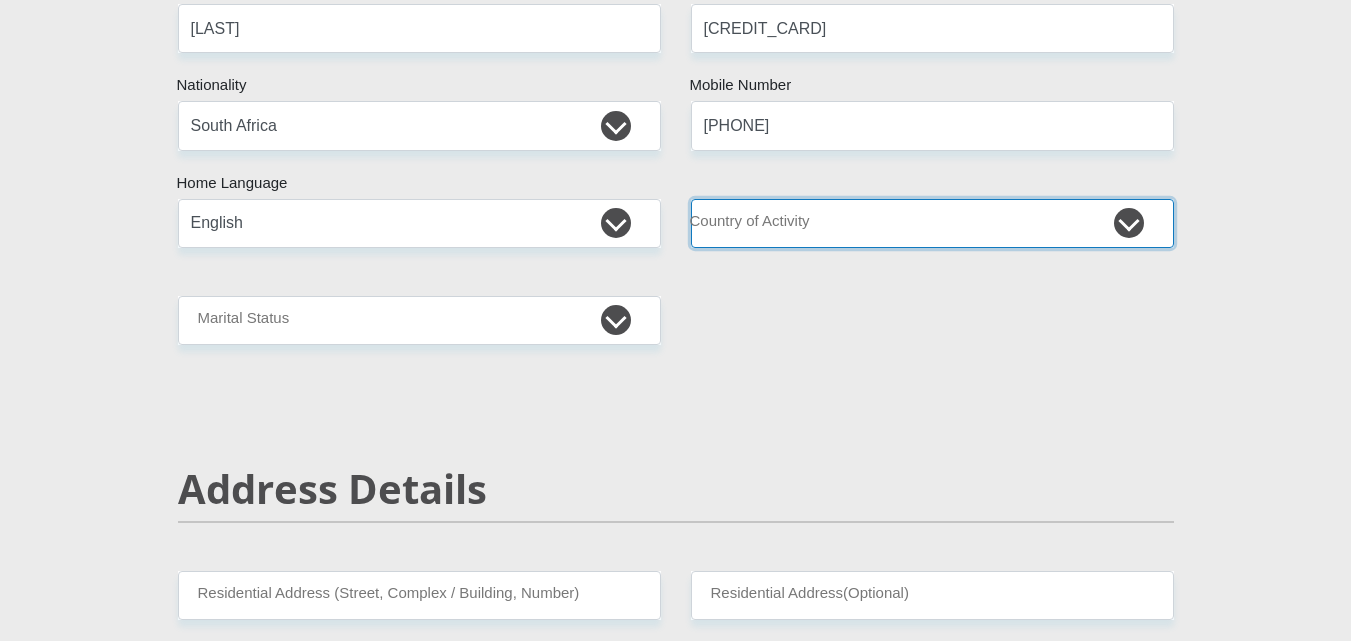 click on "South Africa
Afghanistan
Aland Islands
Albania
Algeria
America Samoa
American Virgin Islands
Andorra
Angola
Anguilla
Antarctica
Antigua and Barbuda
Argentina
Armenia
Aruba
Ascension Island
Australia
Austria
Azerbaijan
Chad" at bounding box center (932, 223) 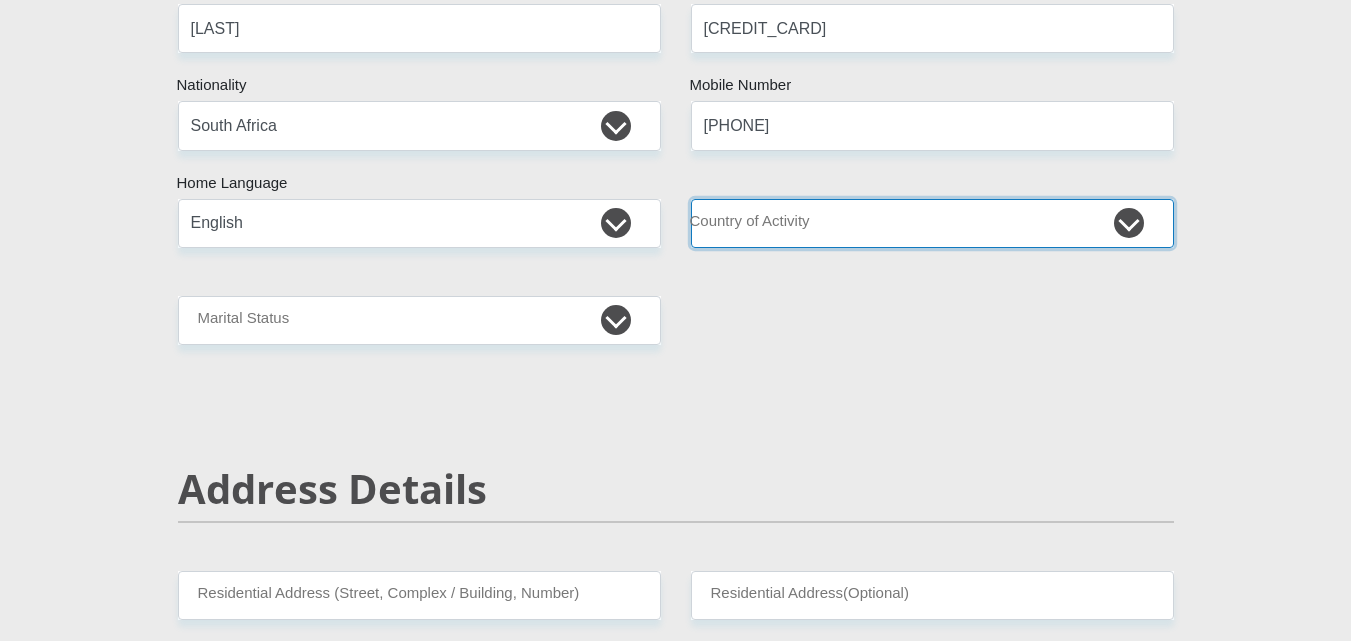 select on "ZAF" 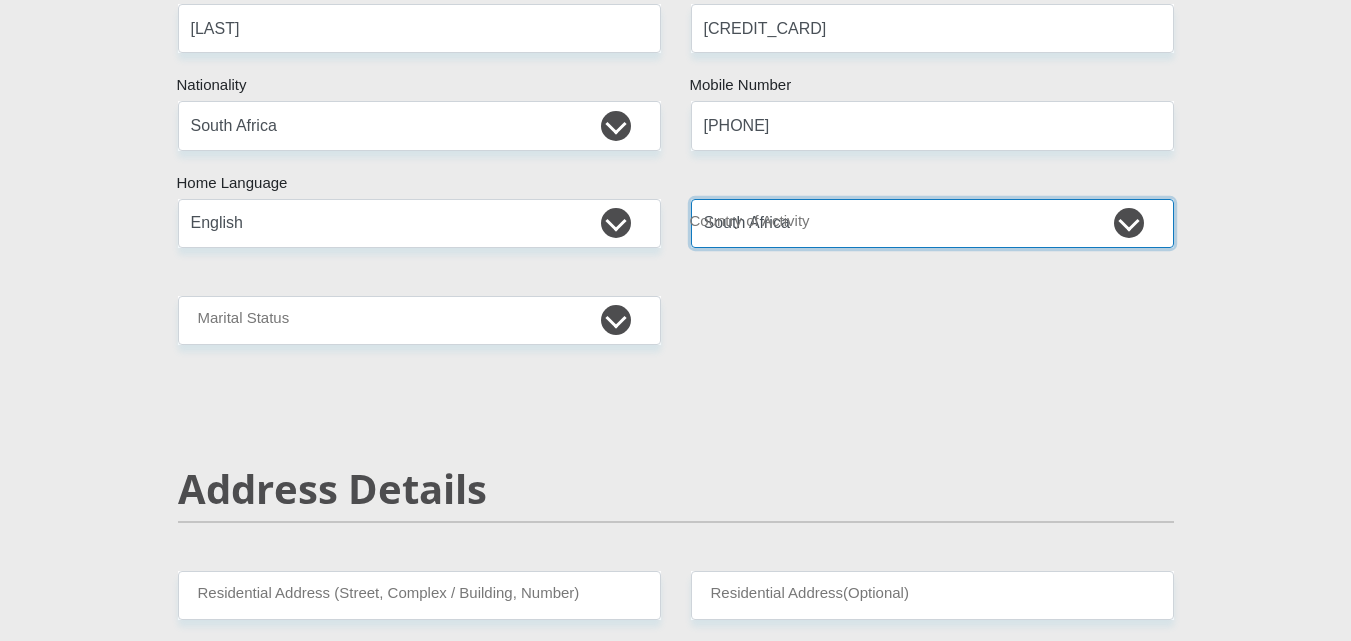click on "South Africa
Afghanistan
Aland Islands
Albania
Algeria
America Samoa
American Virgin Islands
Andorra
Angola
Anguilla
Antarctica
Antigua and Barbuda
Argentina
Armenia
Aruba
Ascension Island
Australia
Austria
Azerbaijan
Chad" at bounding box center [932, 223] 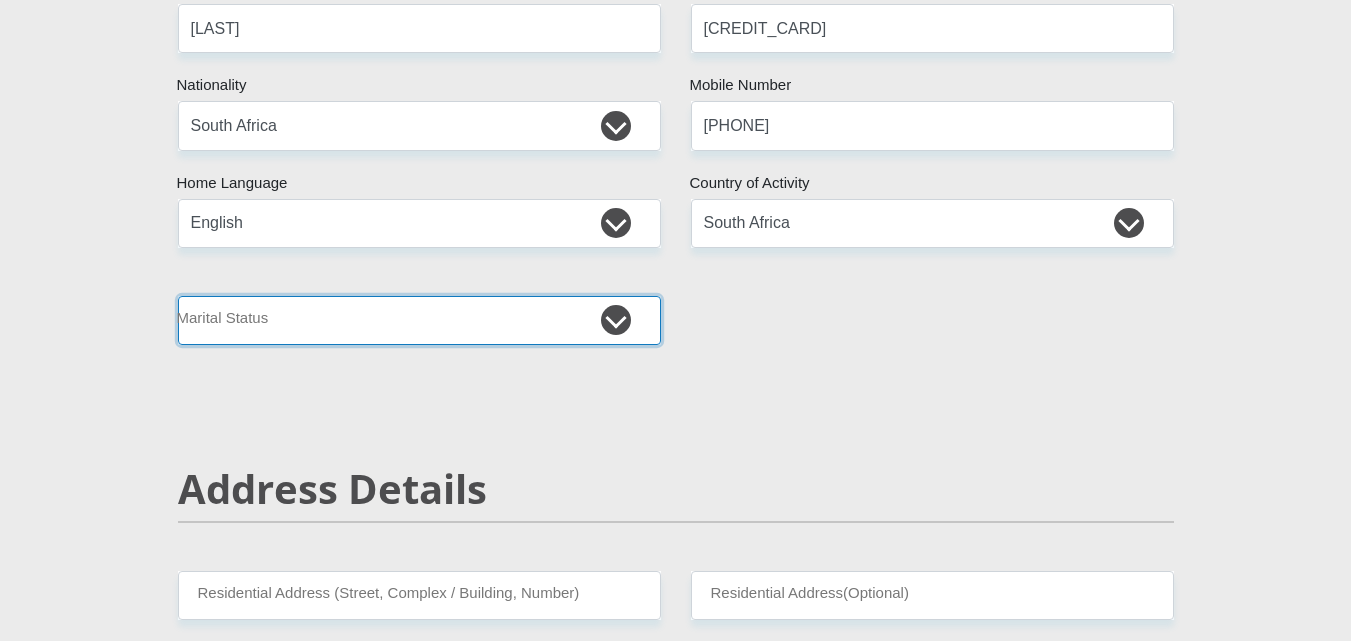 click on "Married ANC
Single
Divorced
Widowed
Married COP or Customary Law" at bounding box center [419, 320] 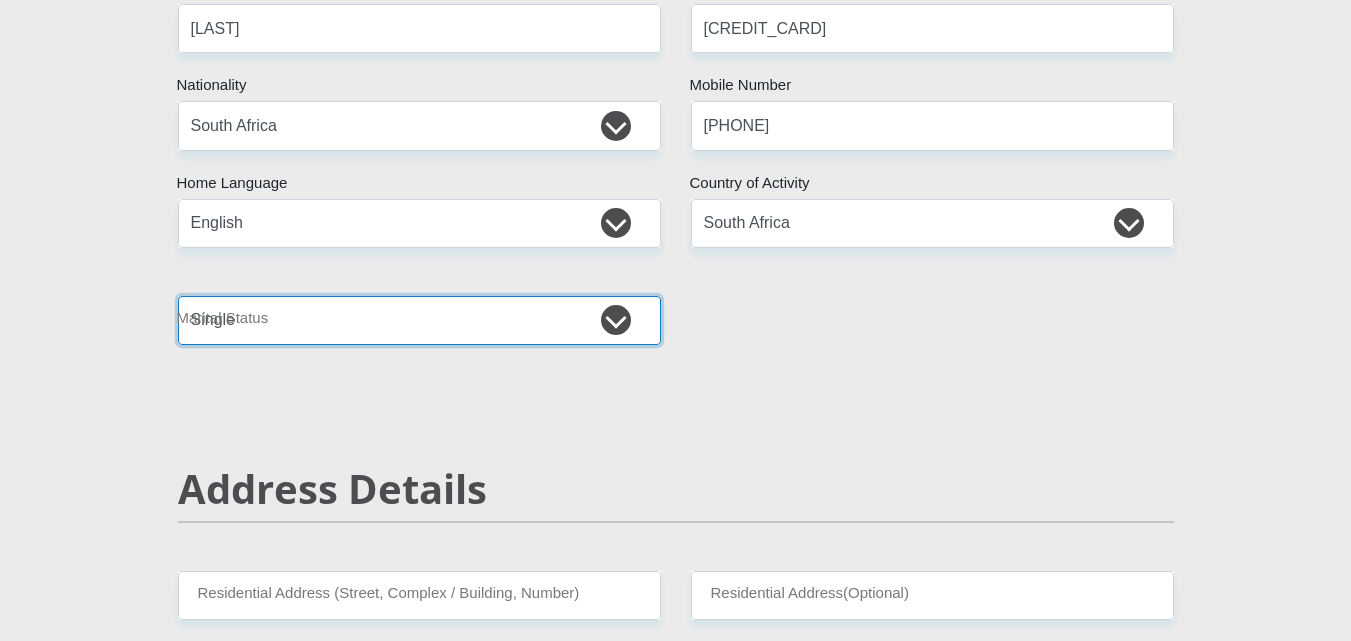 click on "Married ANC
Single
Divorced
Widowed
Married COP or Customary Law" at bounding box center (419, 320) 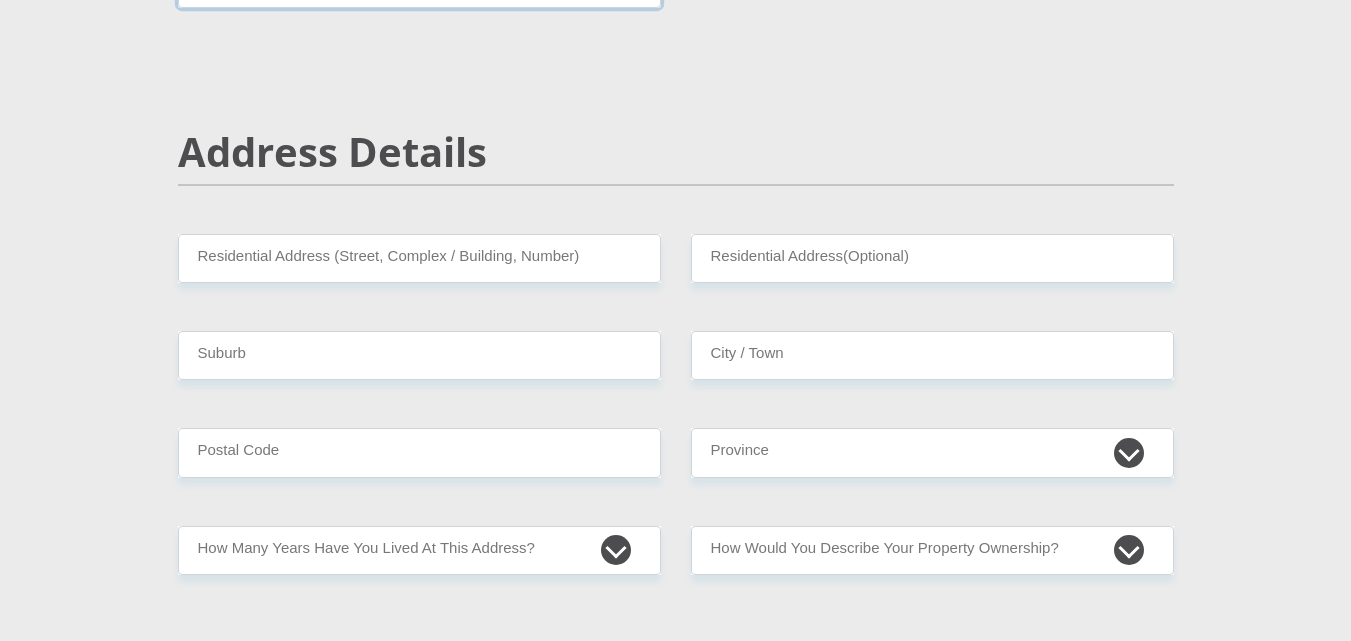 scroll, scrollTop: 800, scrollLeft: 0, axis: vertical 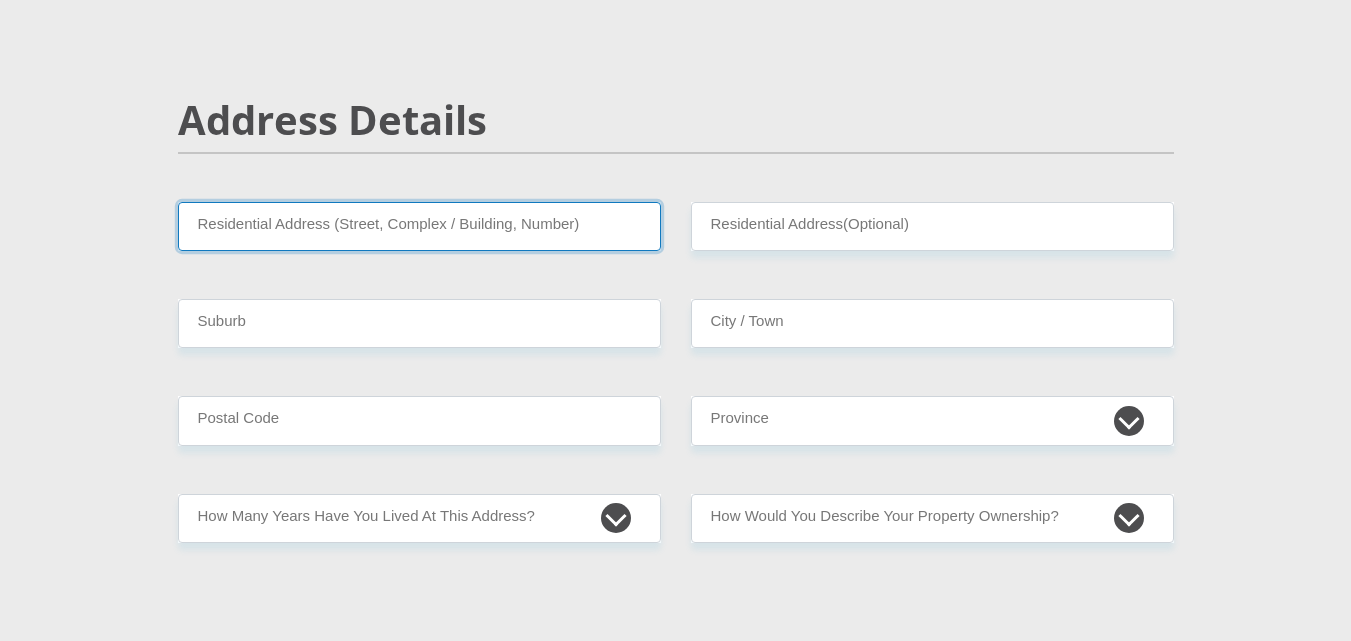 click on "Residential Address (Street, Complex / Building, Number)" at bounding box center [419, 226] 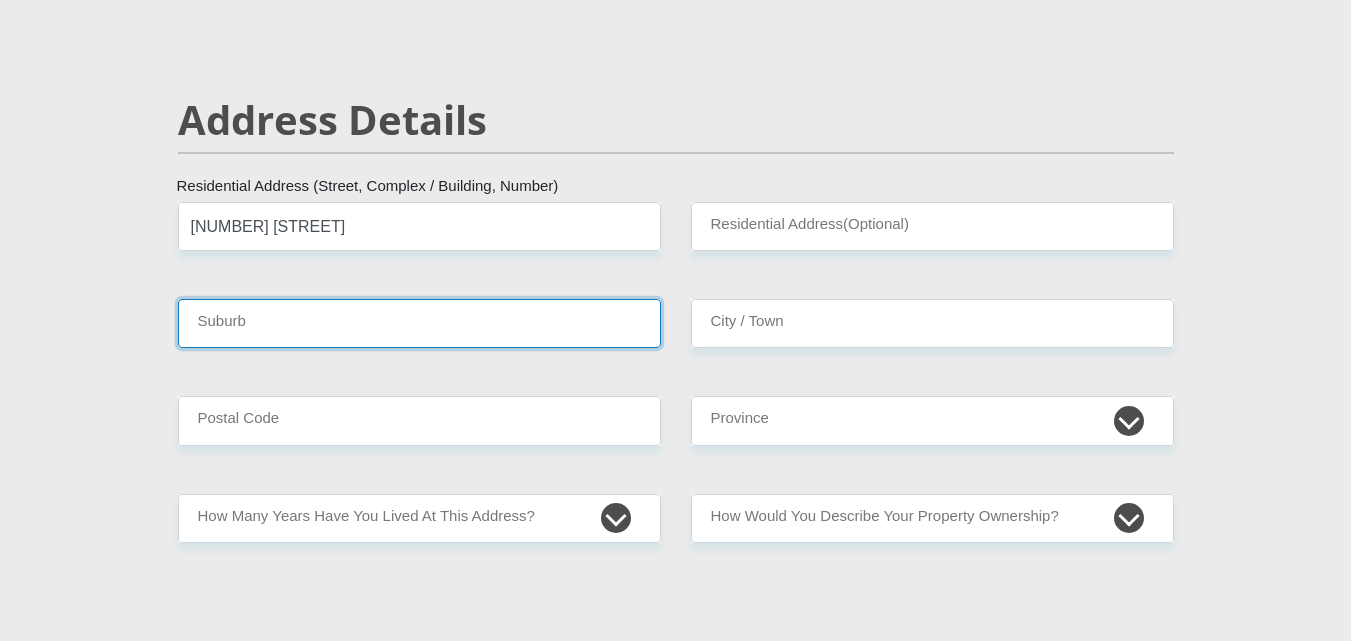 type on "[CITY]" 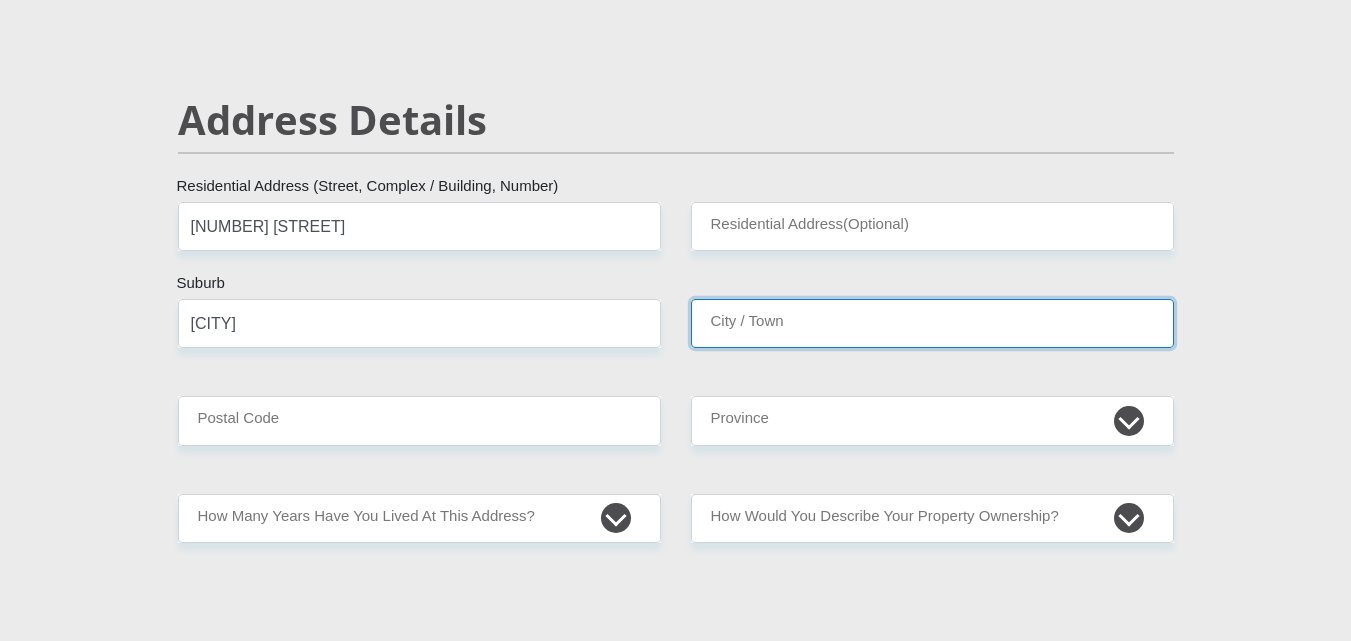 type on "[CITY]" 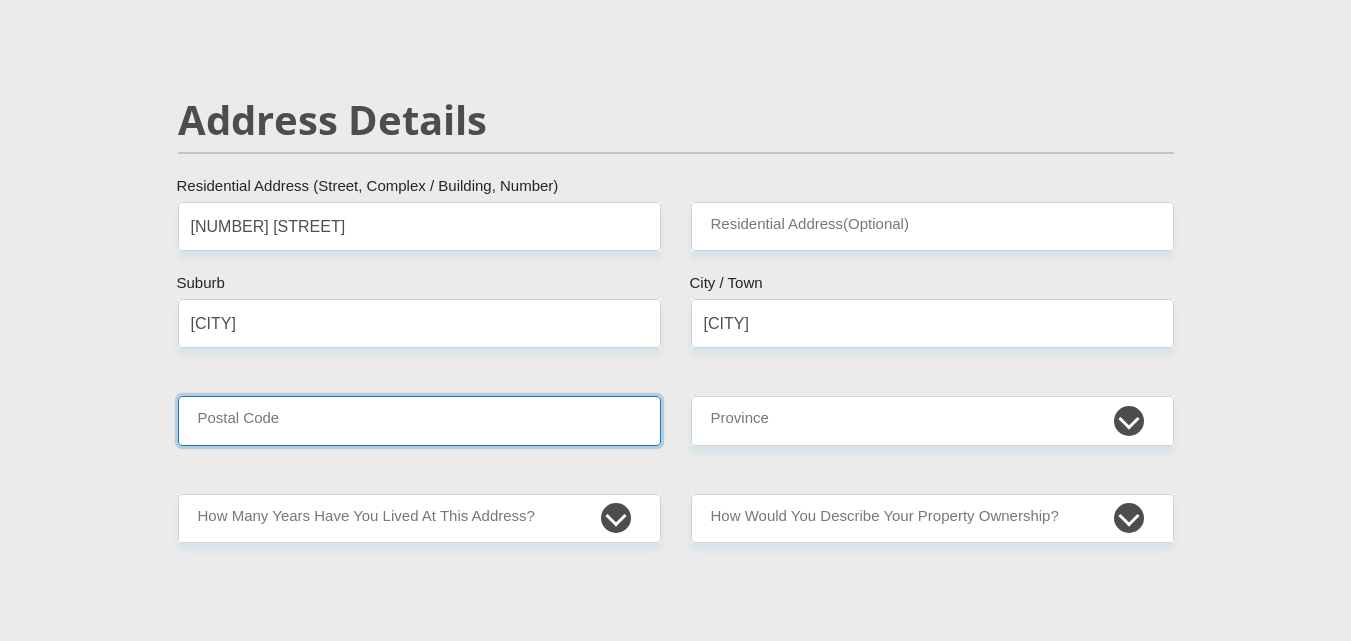 type on "1610" 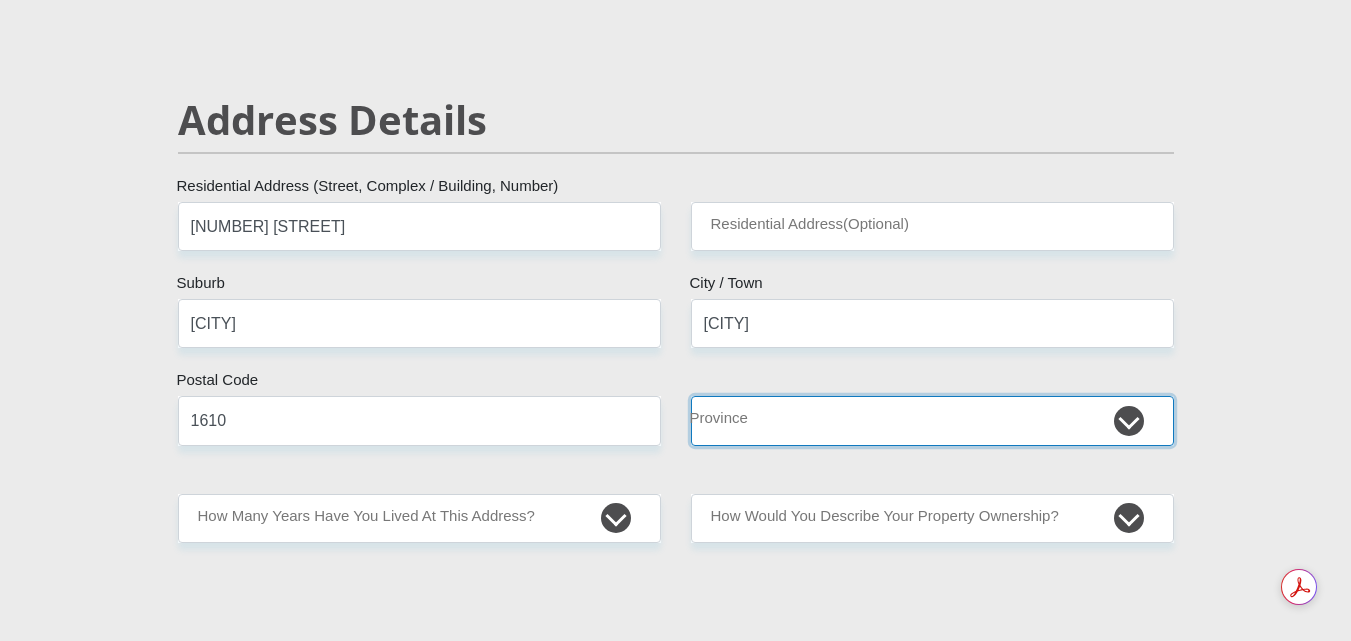 click on "Eastern Cape
Free State
Gauteng
KwaZulu-Natal
Limpopo
Mpumalanga
Northern Cape
North West
Western Cape" at bounding box center [932, 420] 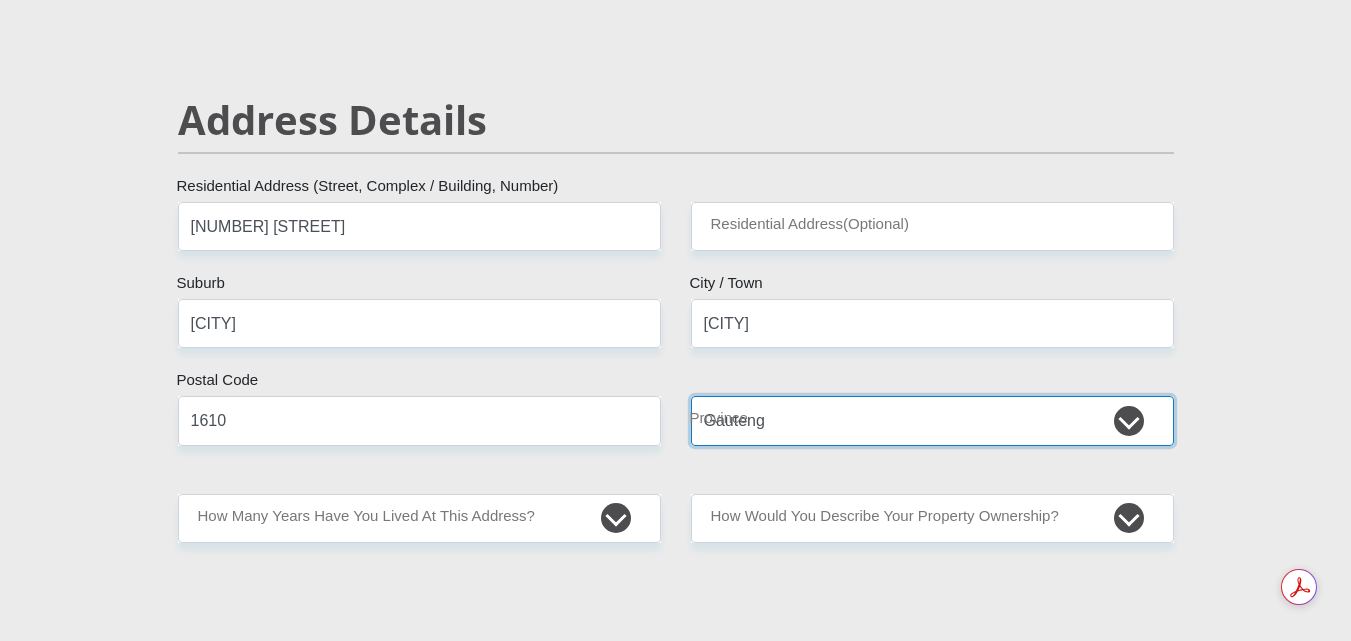 click on "Eastern Cape
Free State
Gauteng
KwaZulu-Natal
Limpopo
Mpumalanga
Northern Cape
North West
Western Cape" at bounding box center [932, 420] 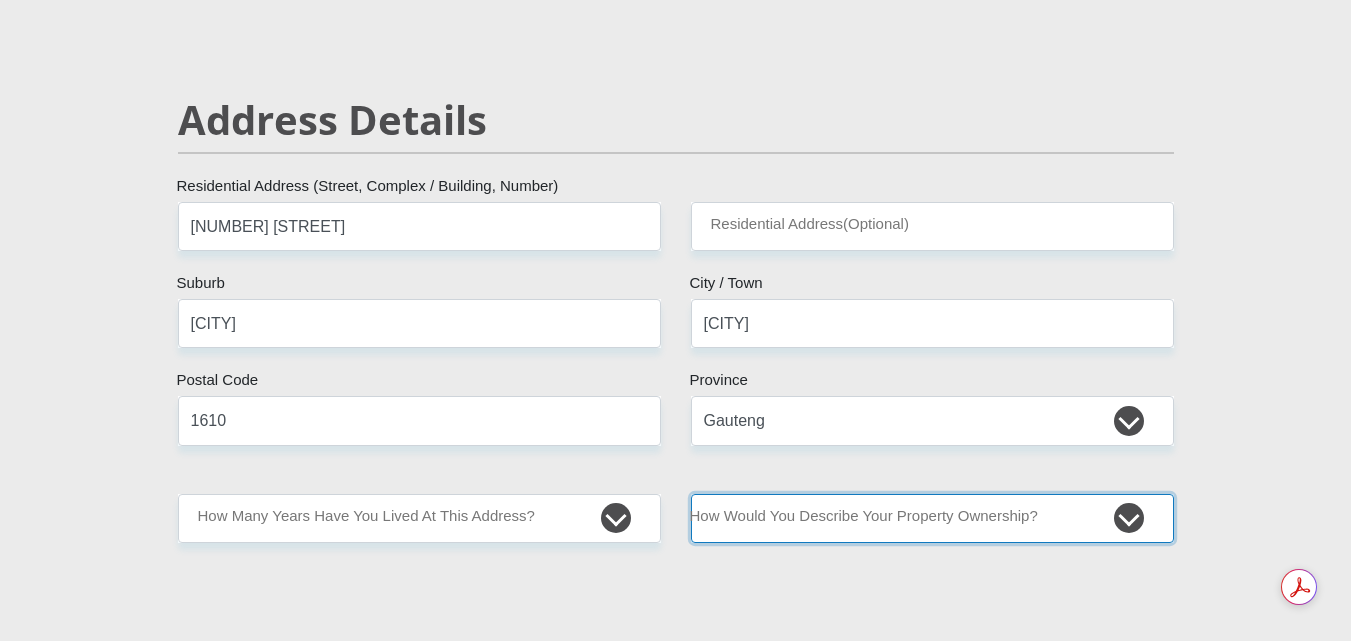 click on "Owned
Rented
Family Owned
Company Dwelling" at bounding box center [932, 518] 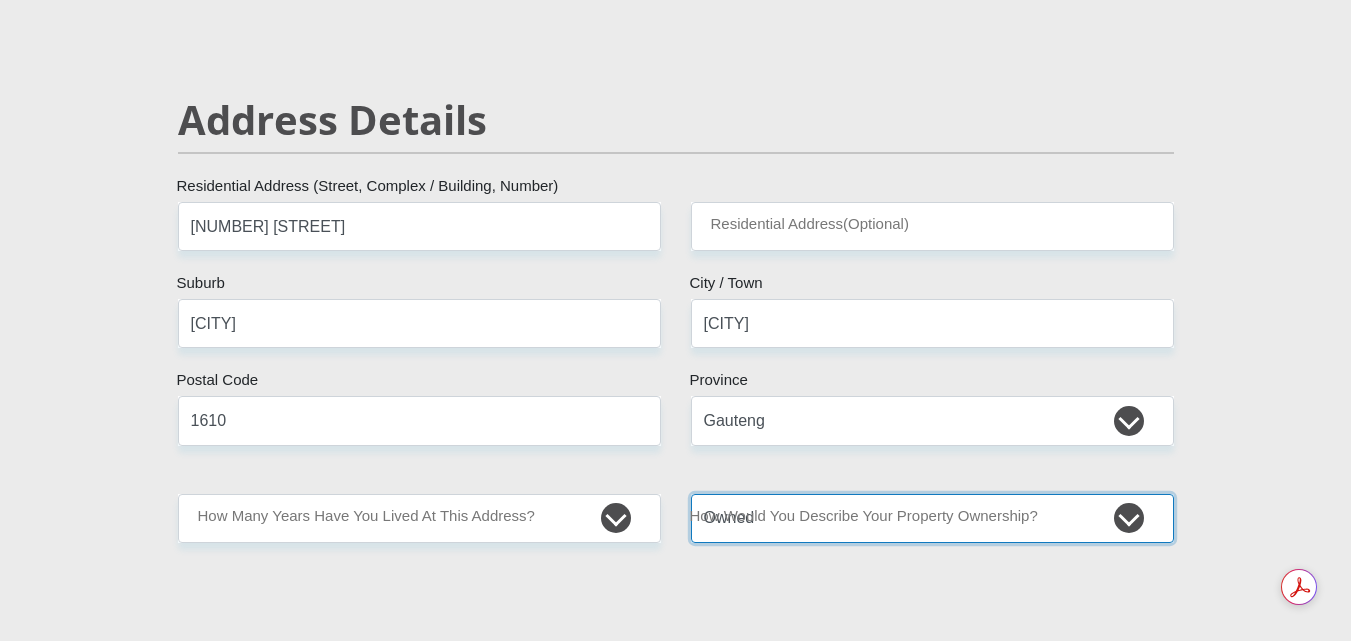 click on "Owned
Rented
Family Owned
Company Dwelling" at bounding box center (932, 518) 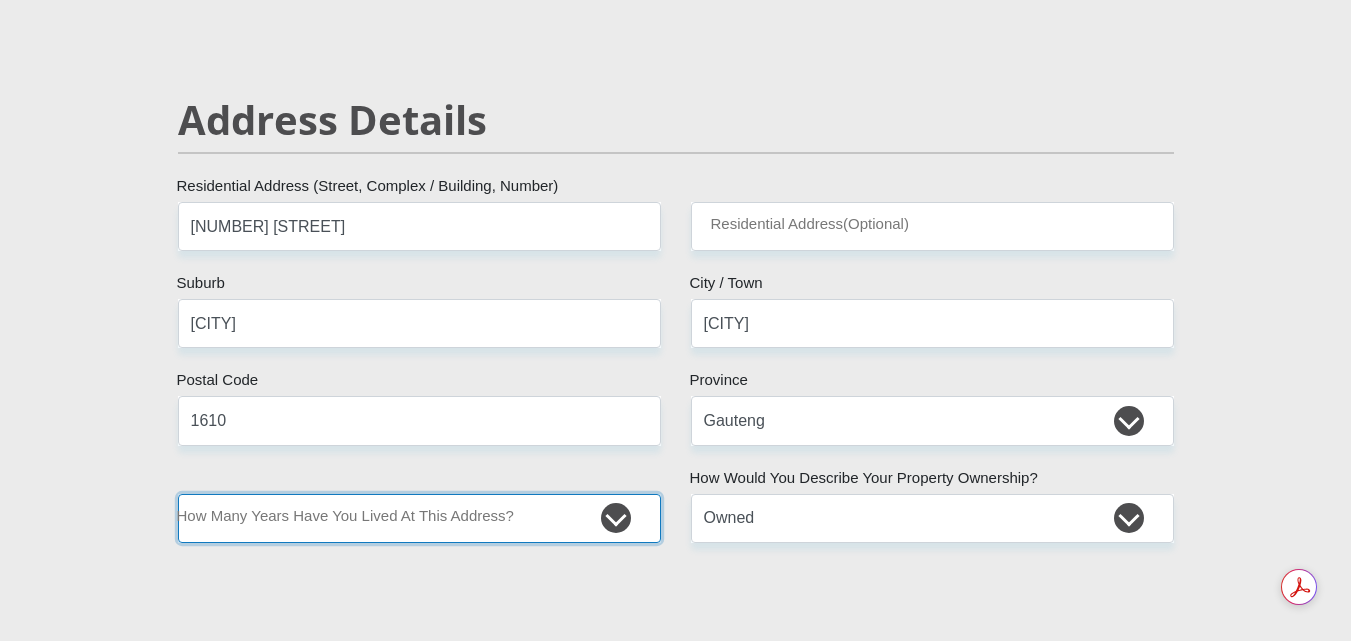 click on "less than 1 year
1-3 years
3-5 years
5+ years" at bounding box center [419, 518] 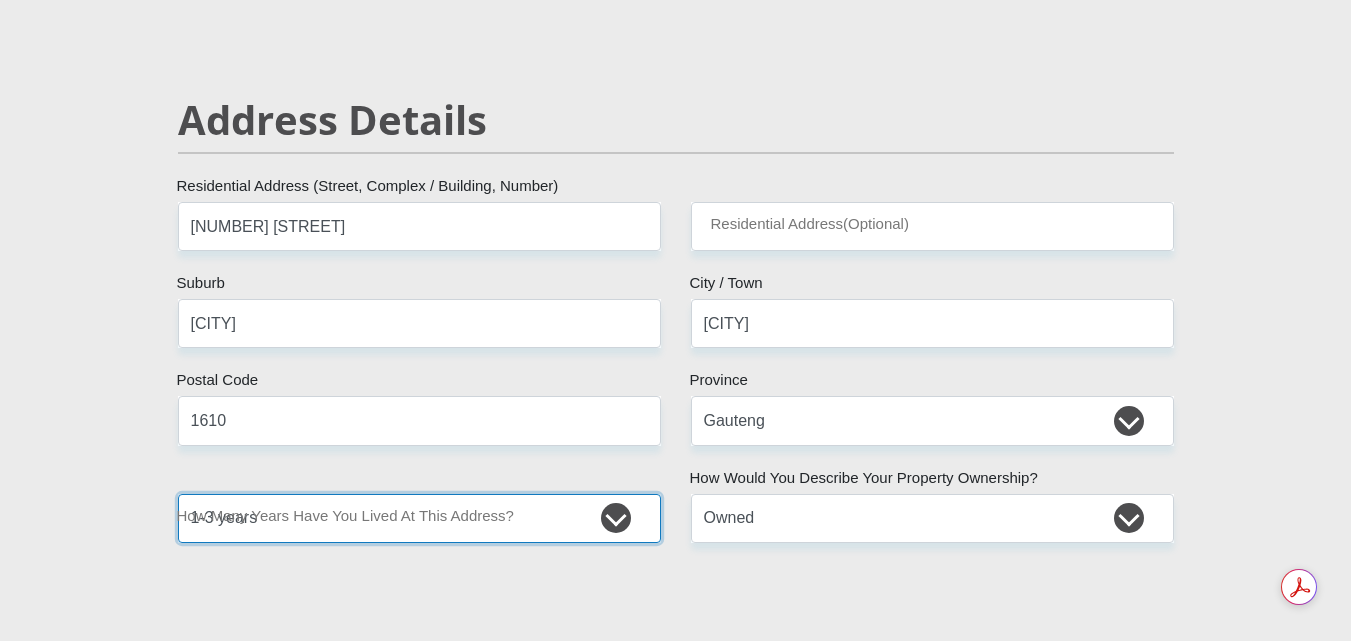 click on "less than 1 year
1-3 years
3-5 years
5+ years" at bounding box center (419, 518) 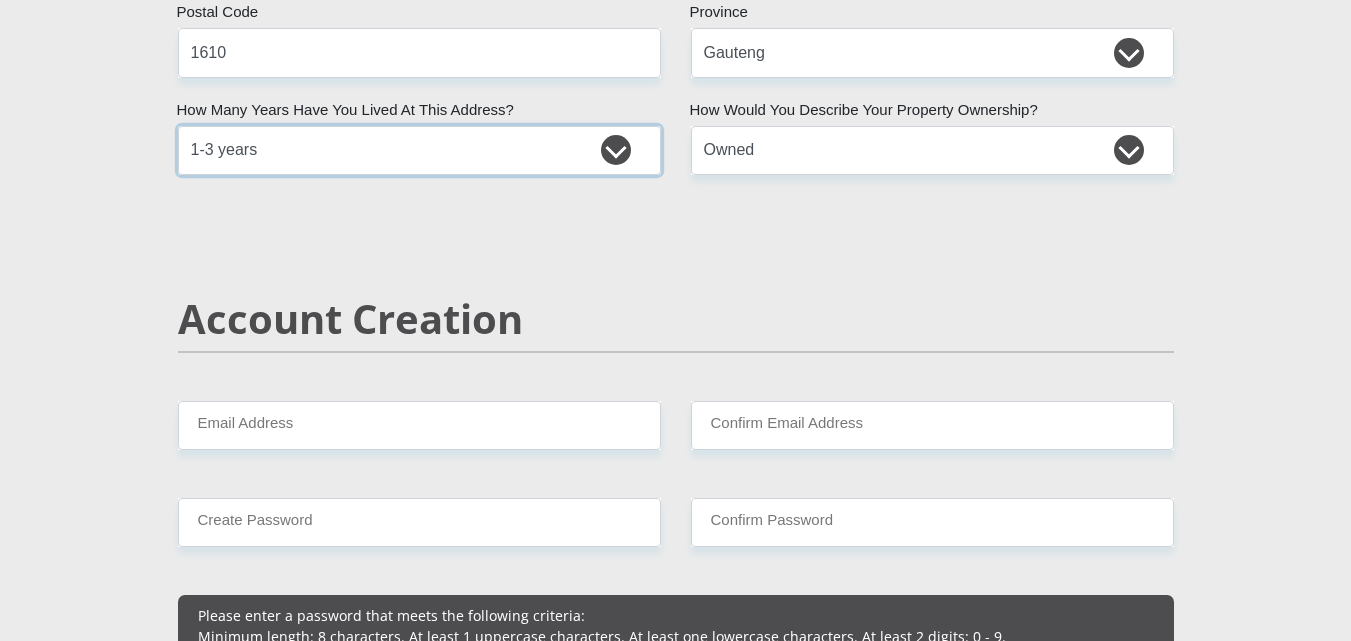 scroll, scrollTop: 1210, scrollLeft: 0, axis: vertical 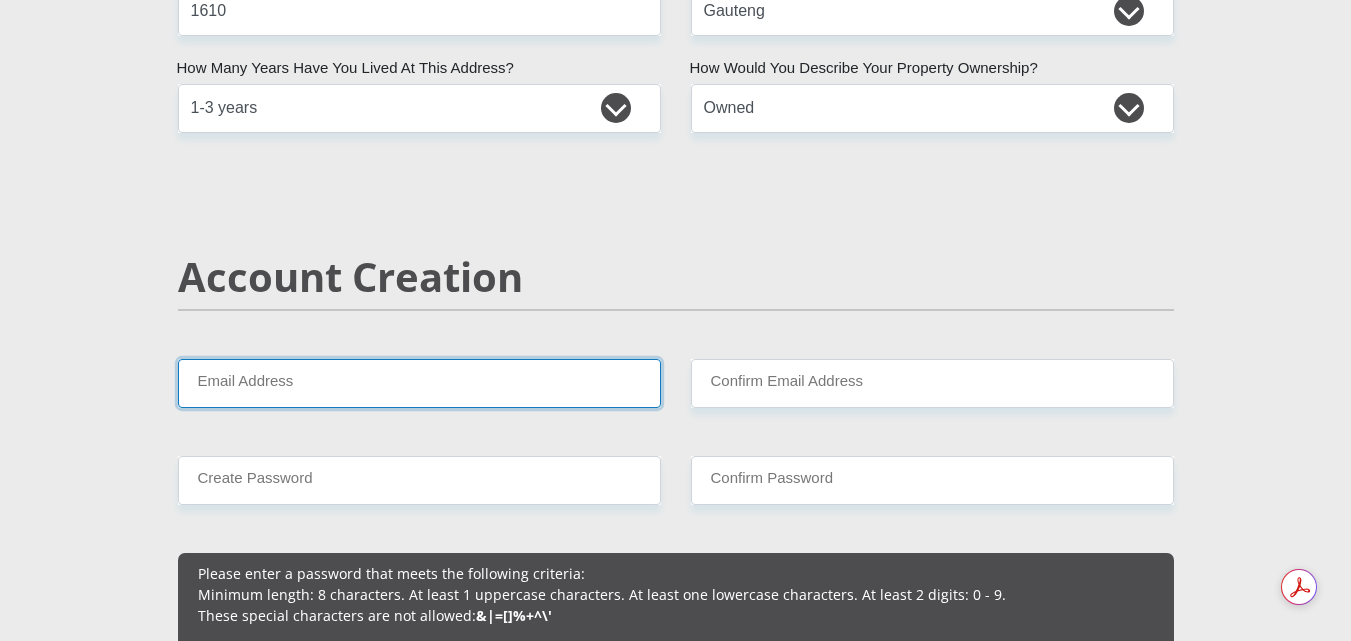 click on "Email Address" at bounding box center (419, 383) 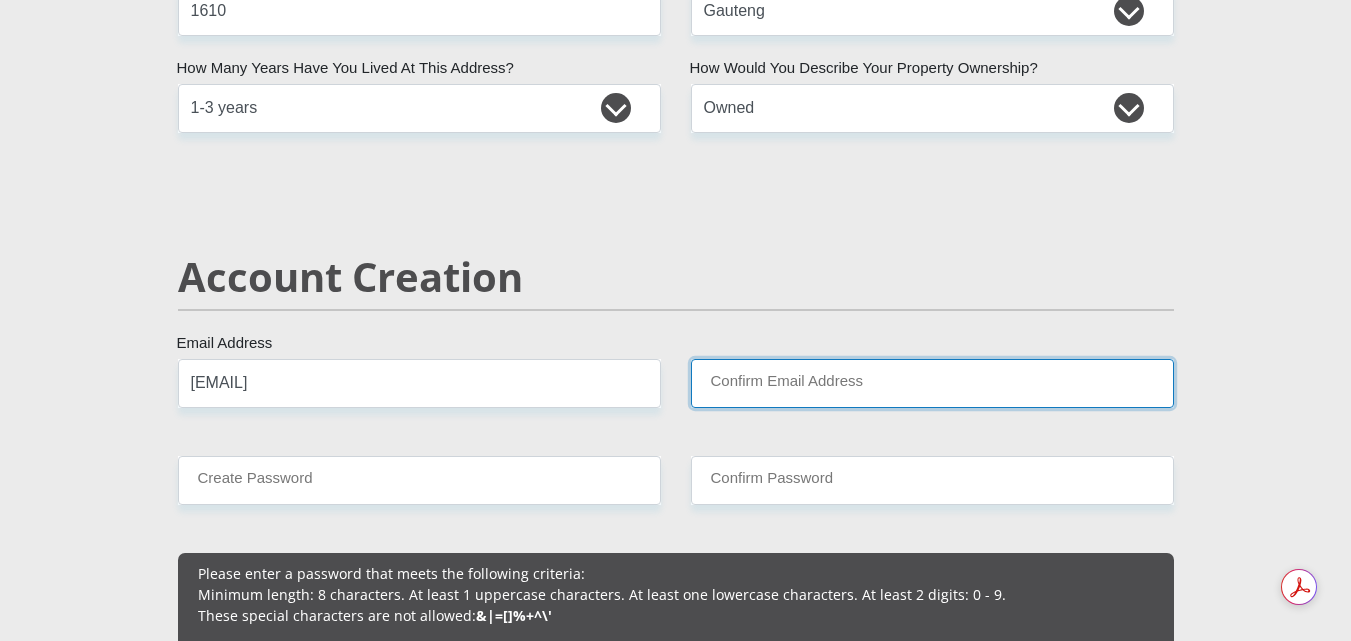 type on "[EMAIL]" 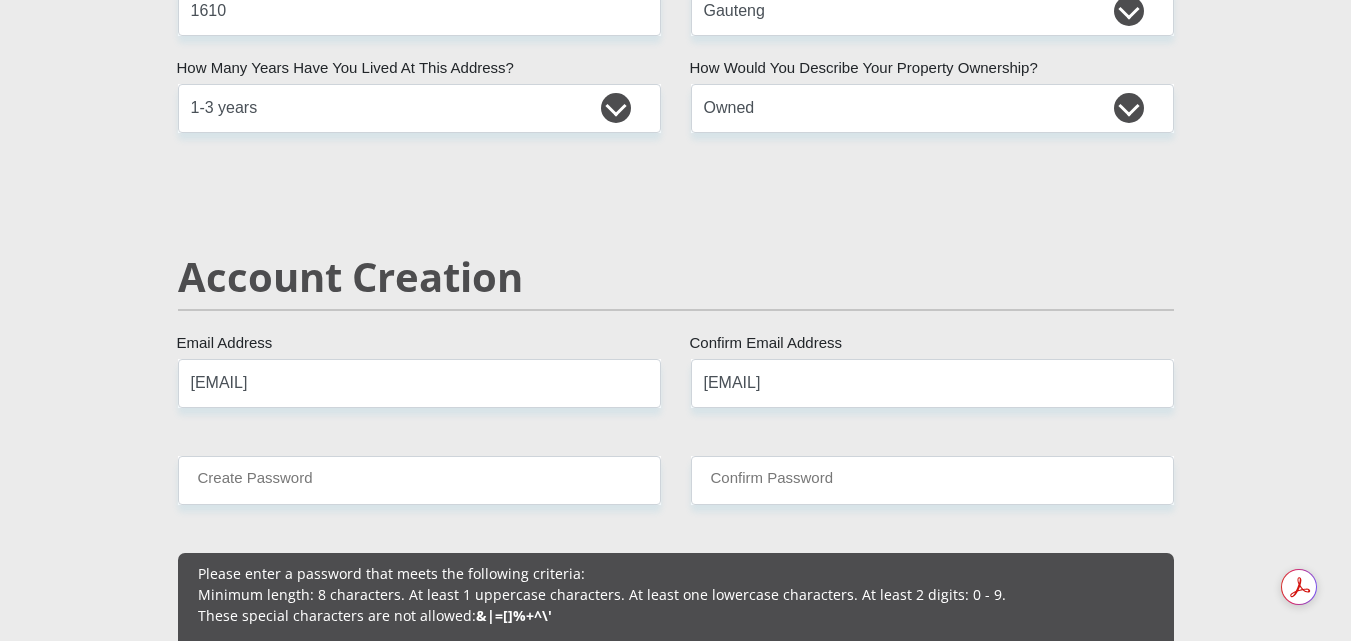 type 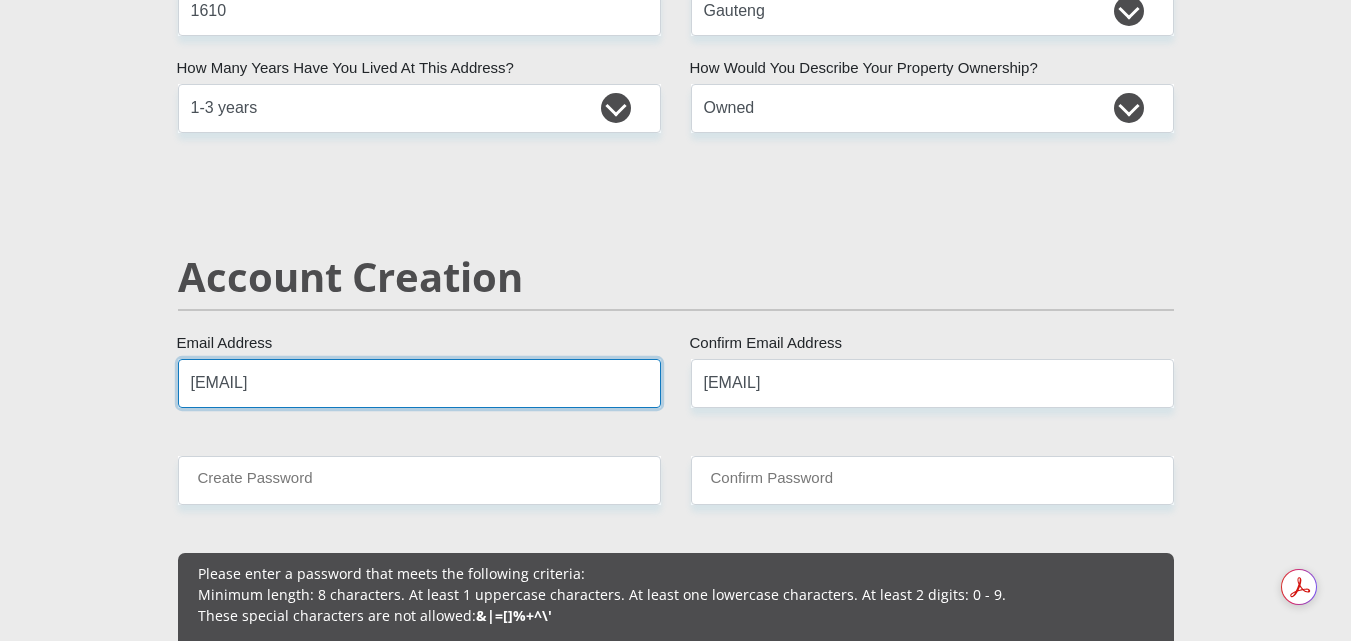 type 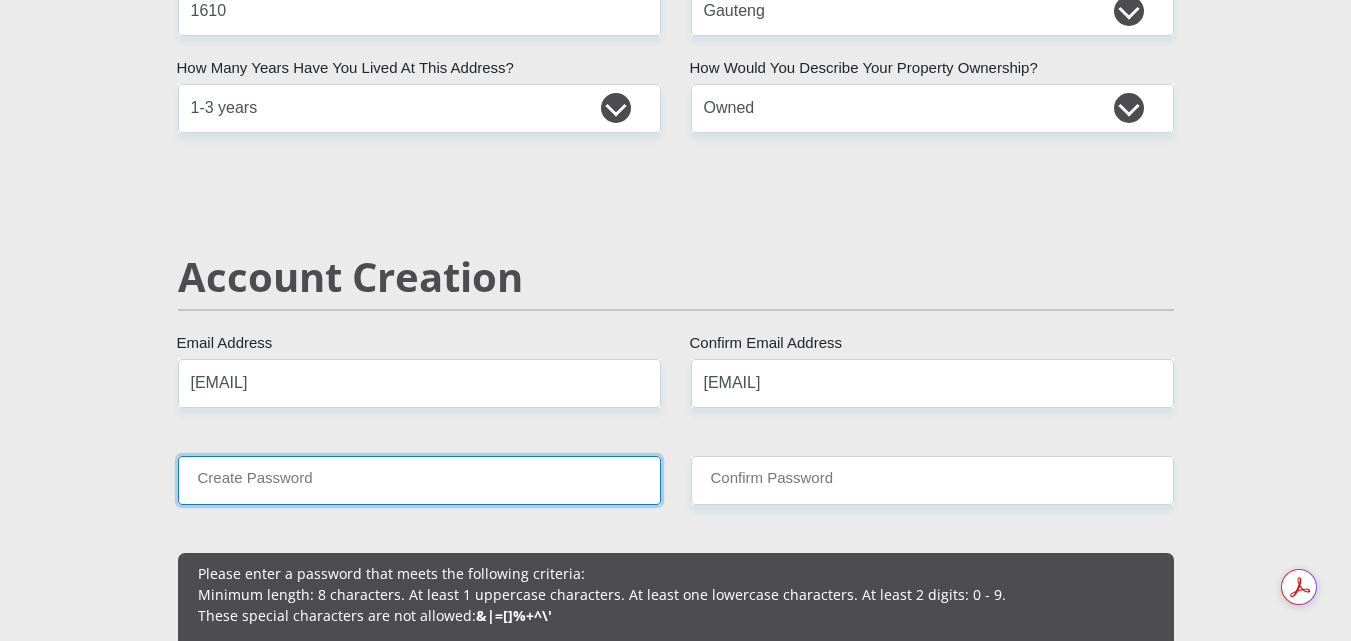 click on "Create Password" at bounding box center [419, 480] 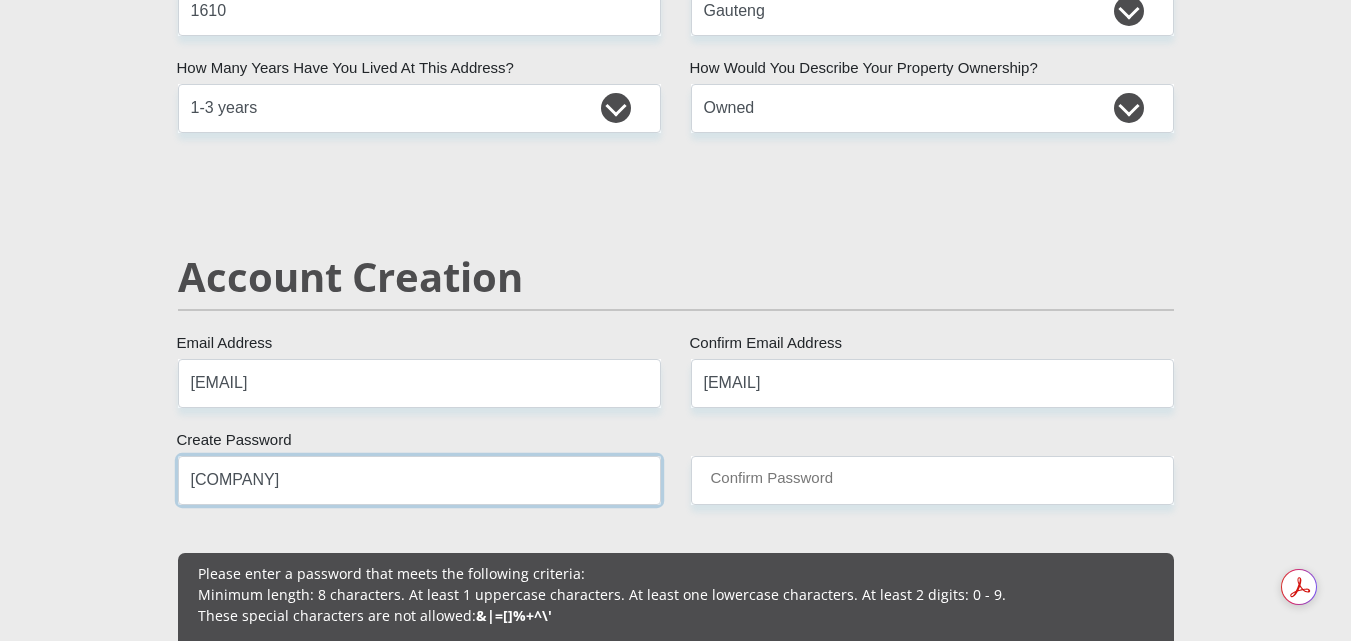 type on "[COMPANY]" 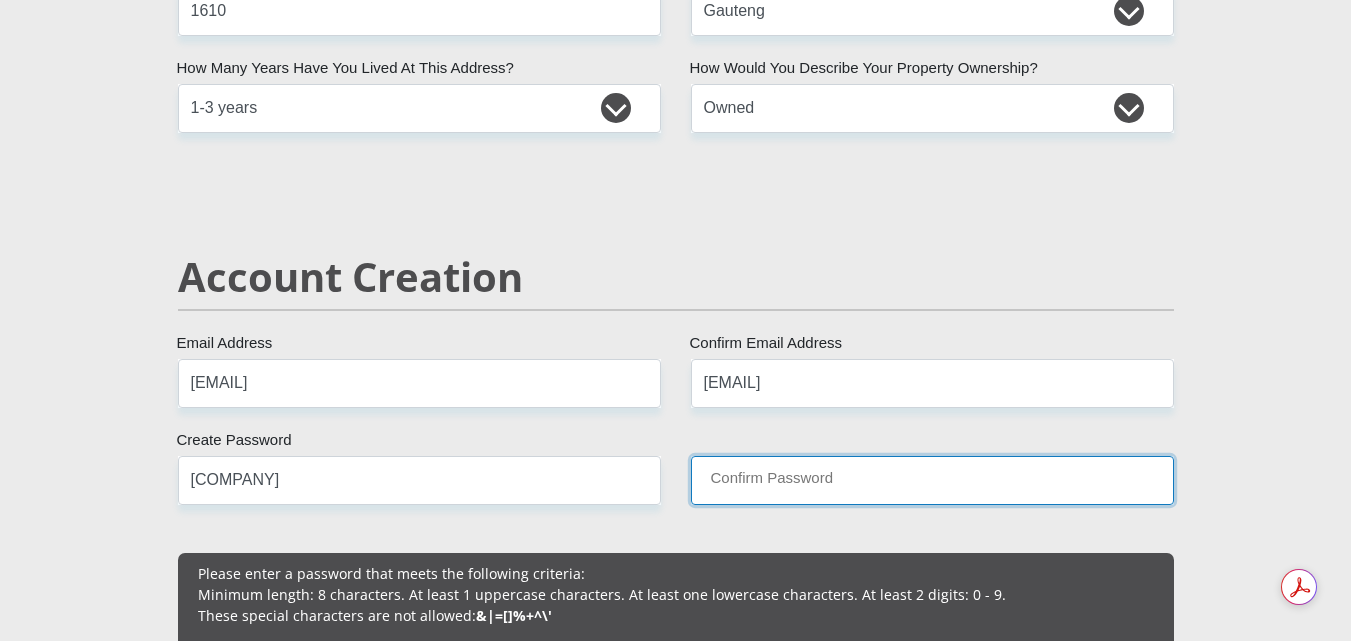 click on "Confirm Password" at bounding box center (932, 480) 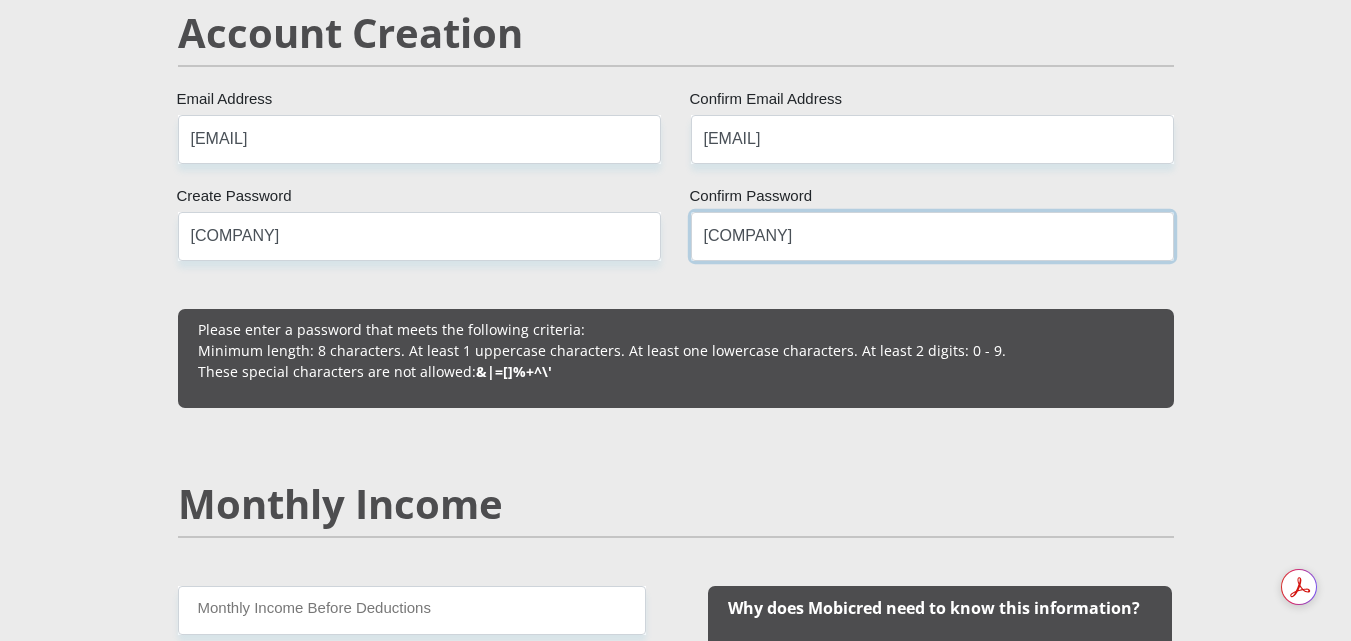 scroll, scrollTop: 1610, scrollLeft: 0, axis: vertical 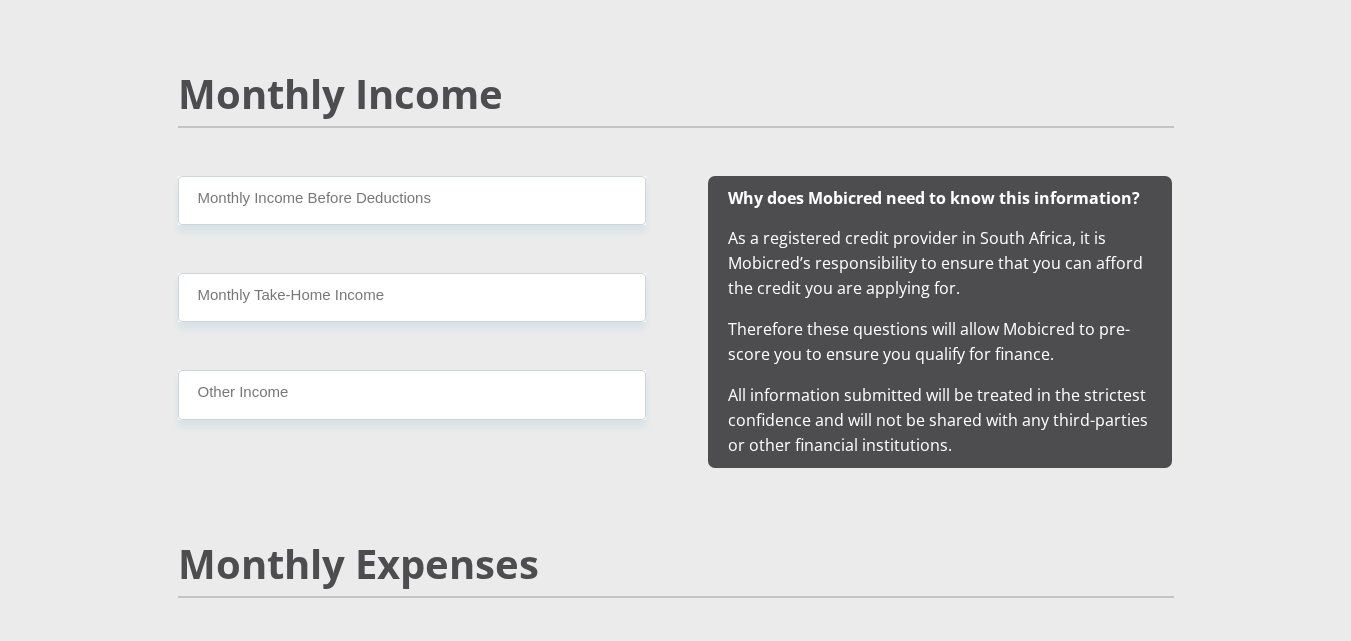 type on "[COMPANY]" 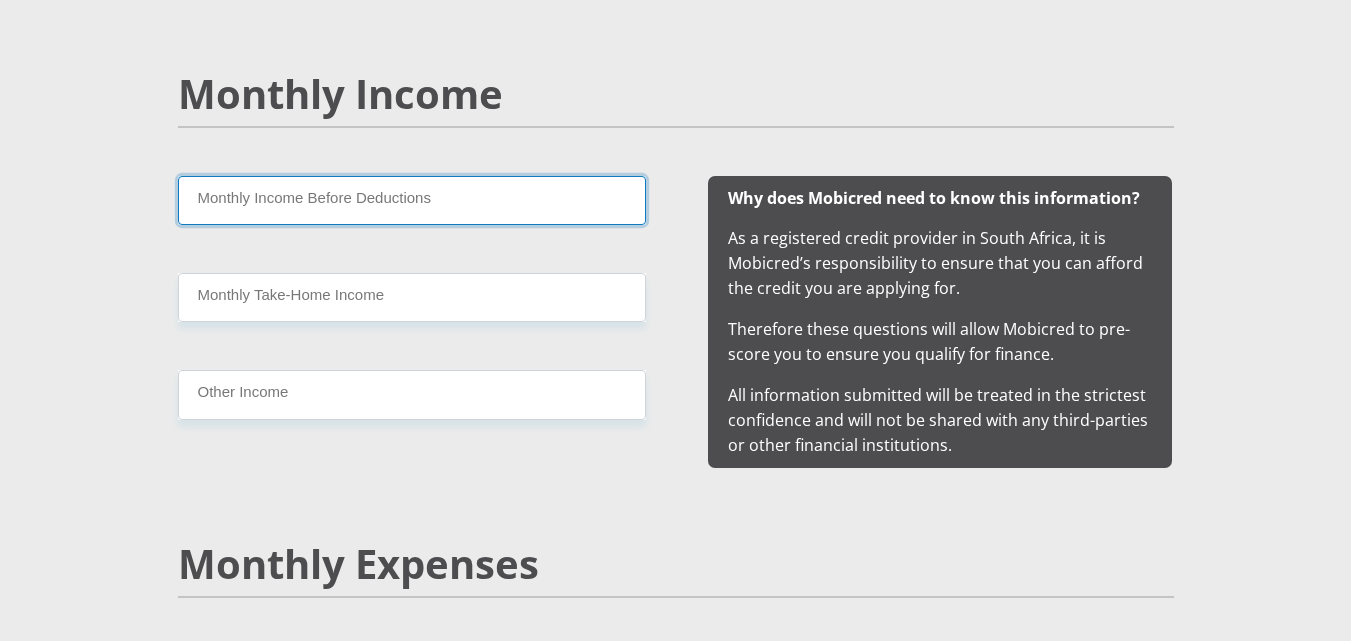click on "Monthly Income Before Deductions" at bounding box center [412, 200] 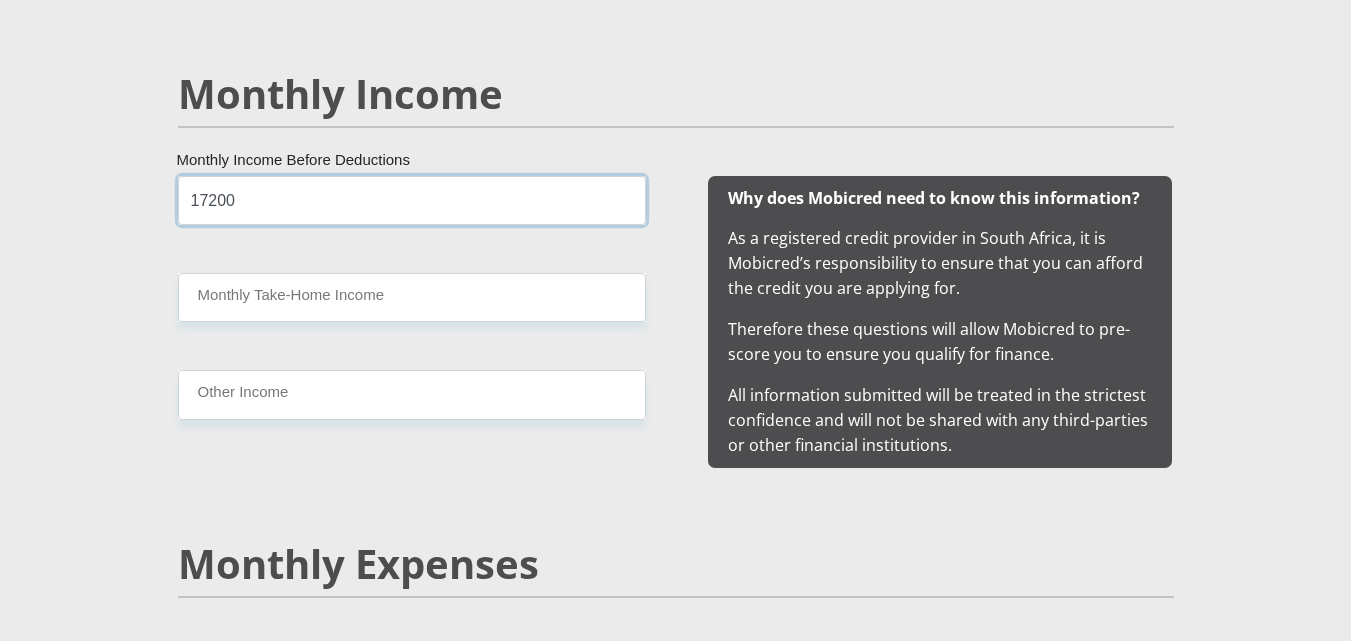 type on "17200" 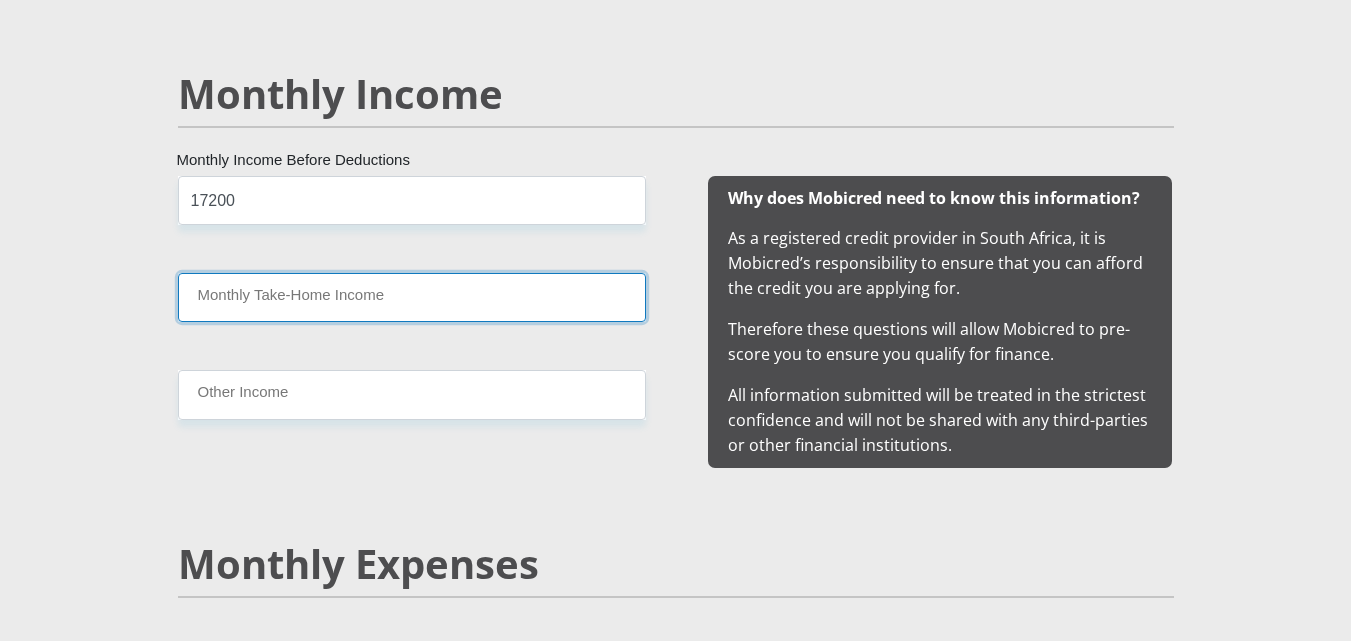 click on "Monthly Take-Home Income" at bounding box center (412, 297) 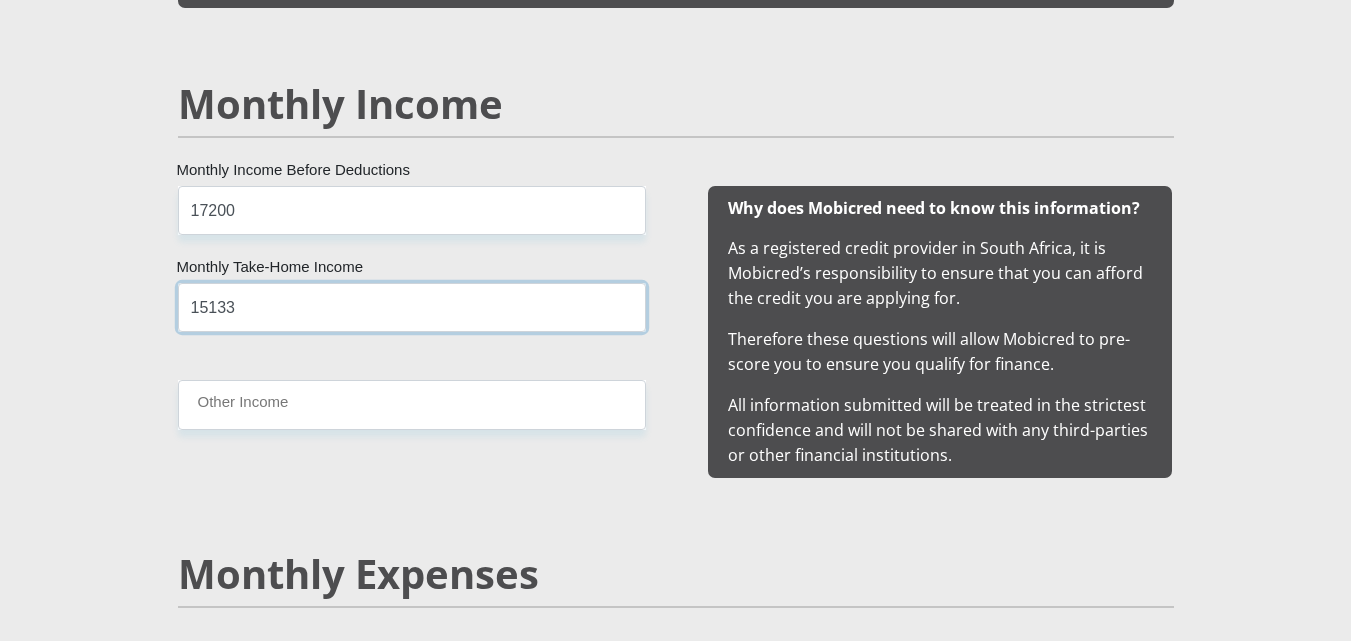 scroll, scrollTop: 1970, scrollLeft: 0, axis: vertical 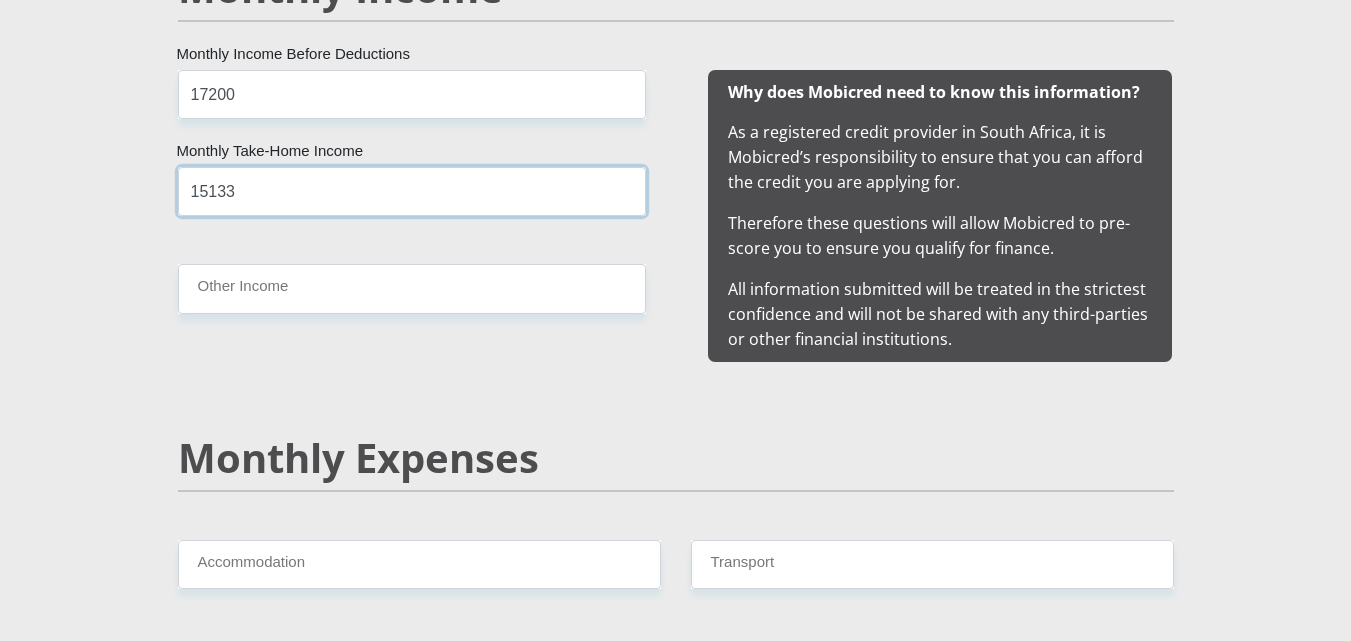 type on "15133" 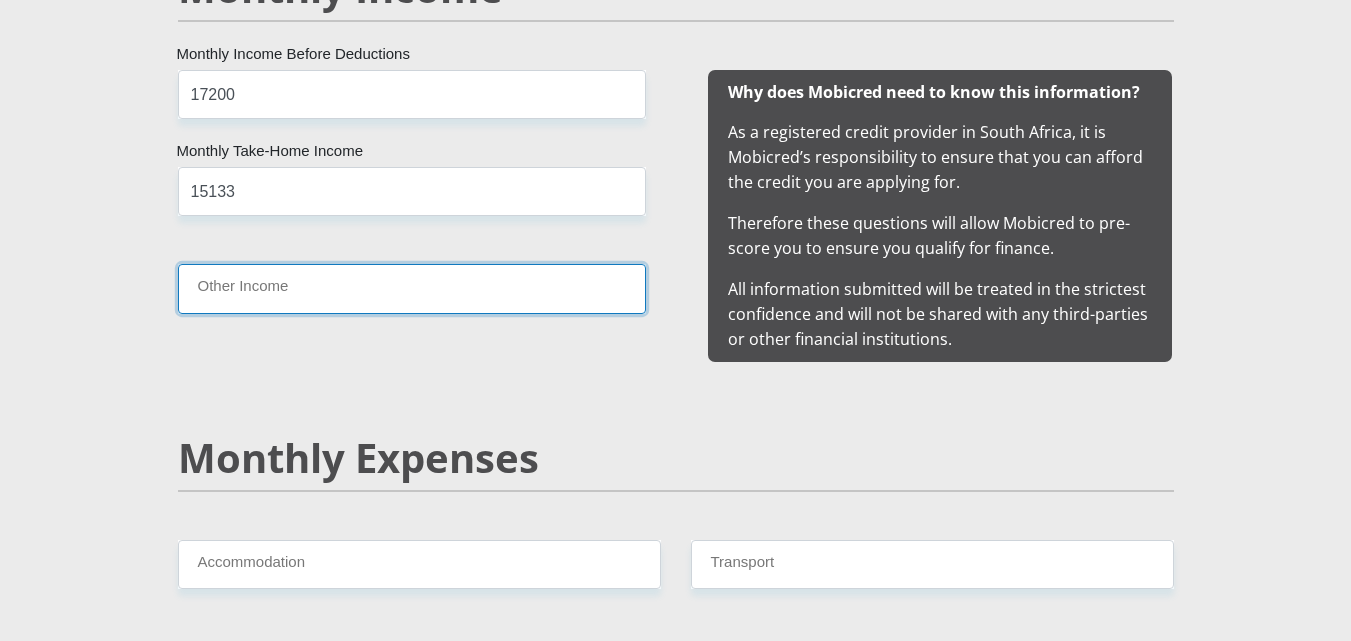 click on "Other Income" at bounding box center (412, 288) 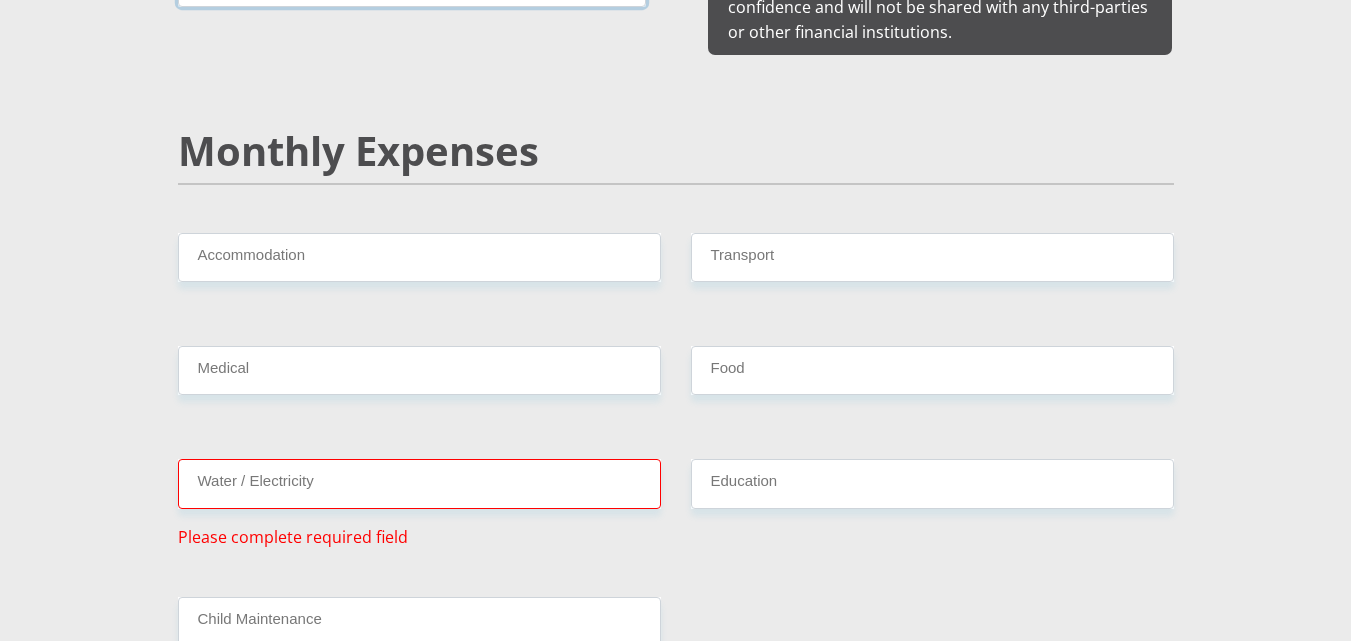 scroll, scrollTop: 2298, scrollLeft: 0, axis: vertical 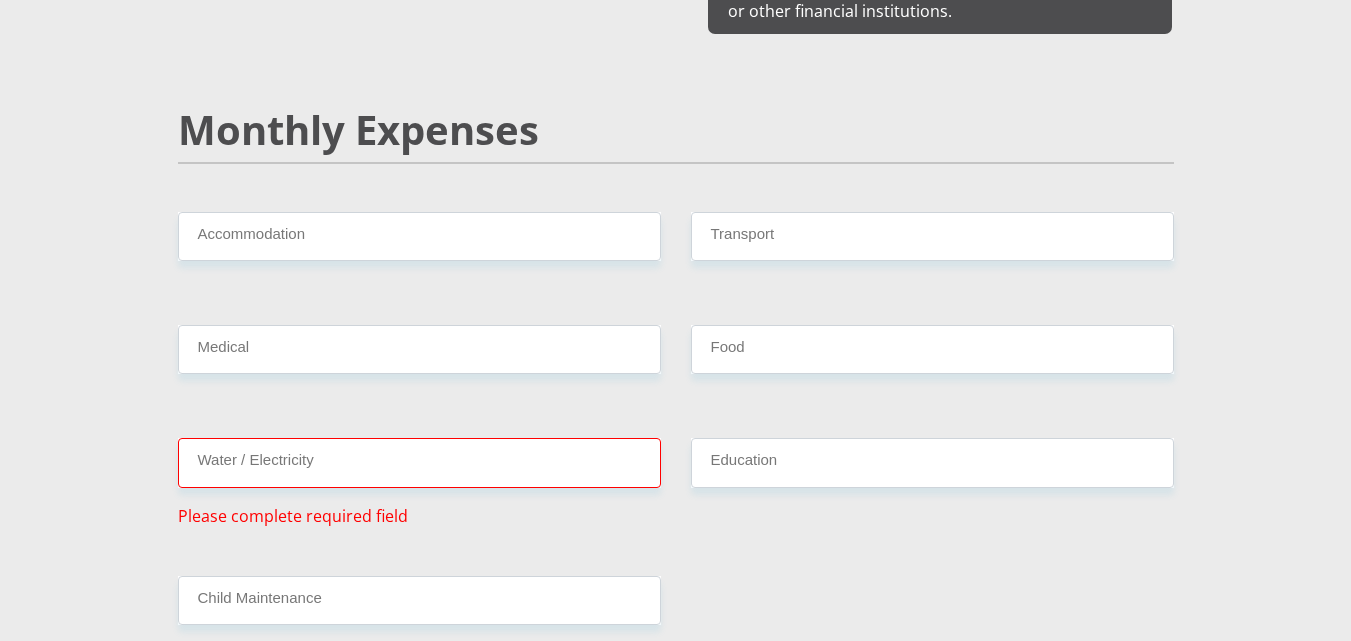type on "26100" 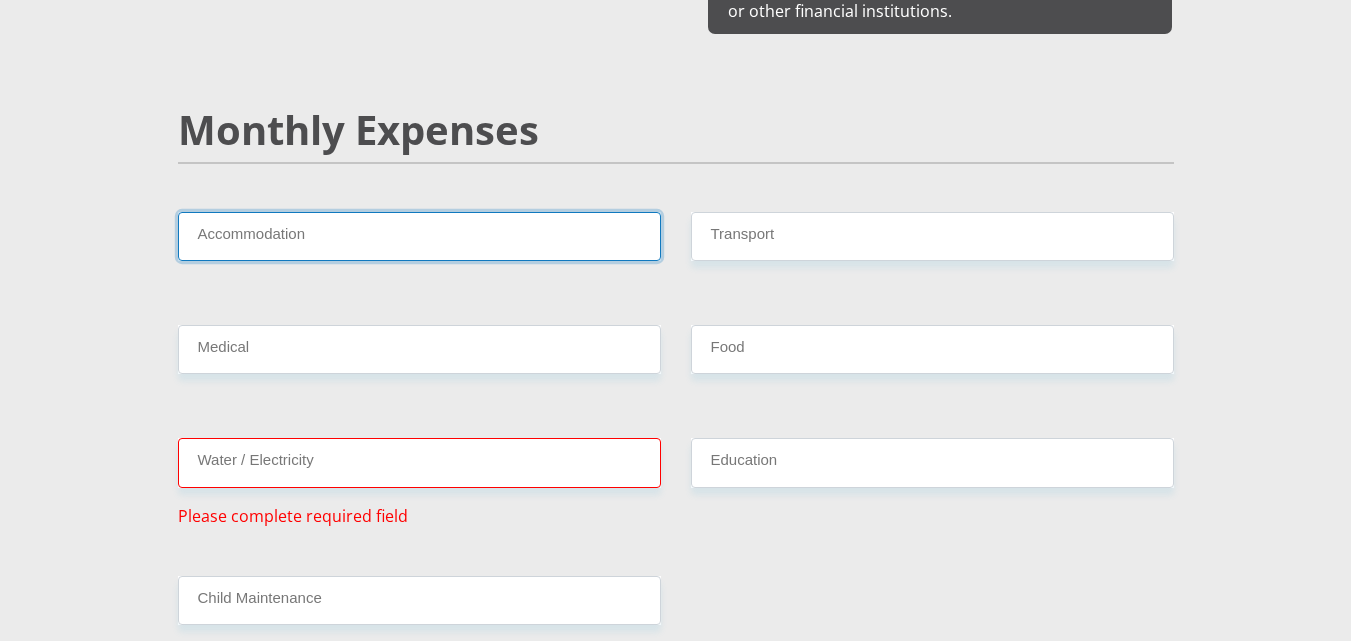 click on "Accommodation" at bounding box center [419, 236] 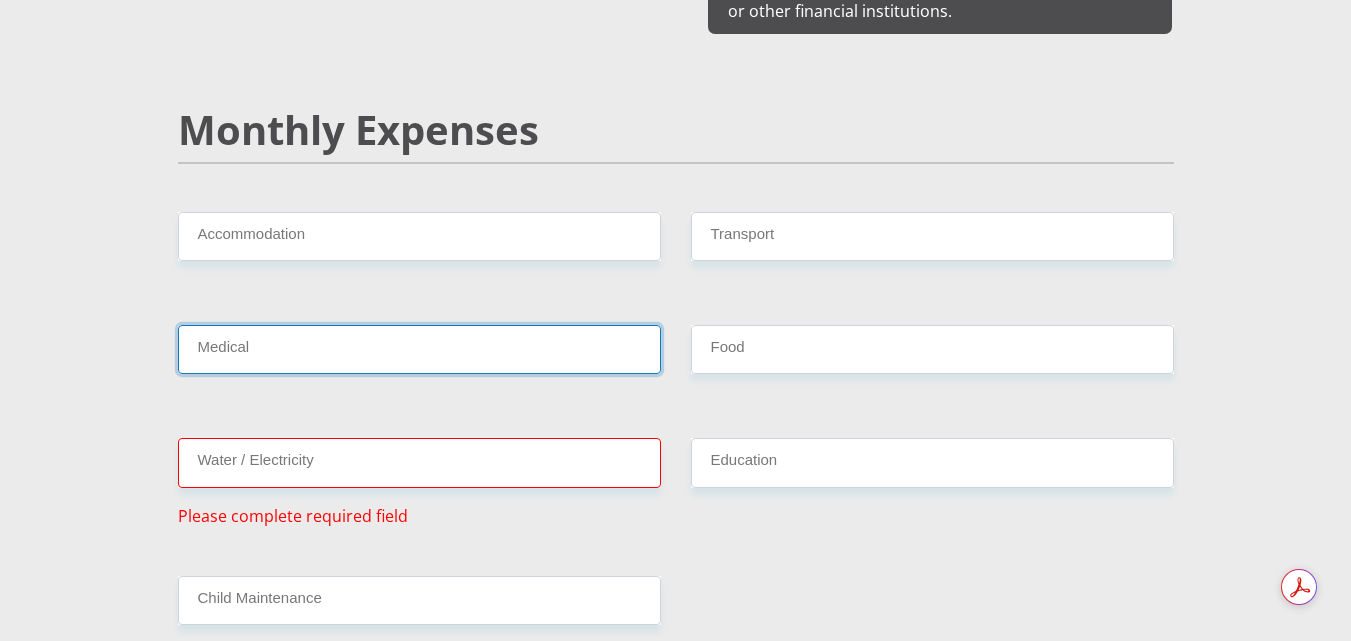 click on "Medical" at bounding box center [419, 349] 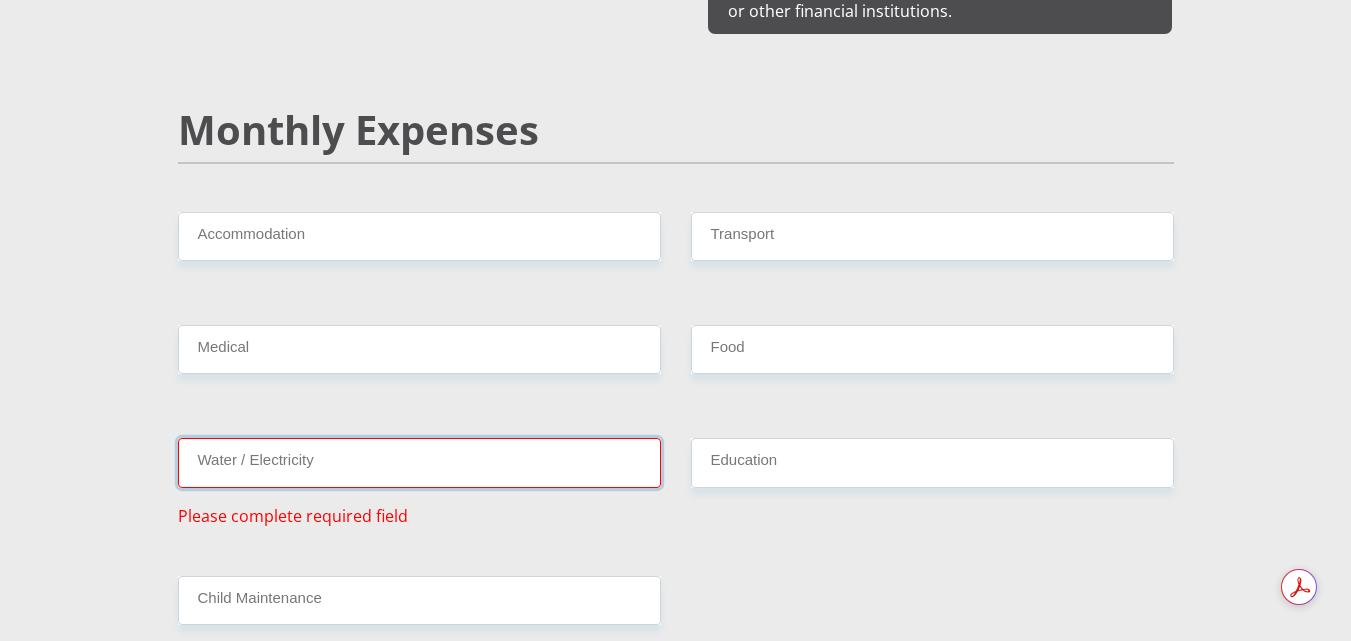click on "Water / Electricity" at bounding box center (419, 462) 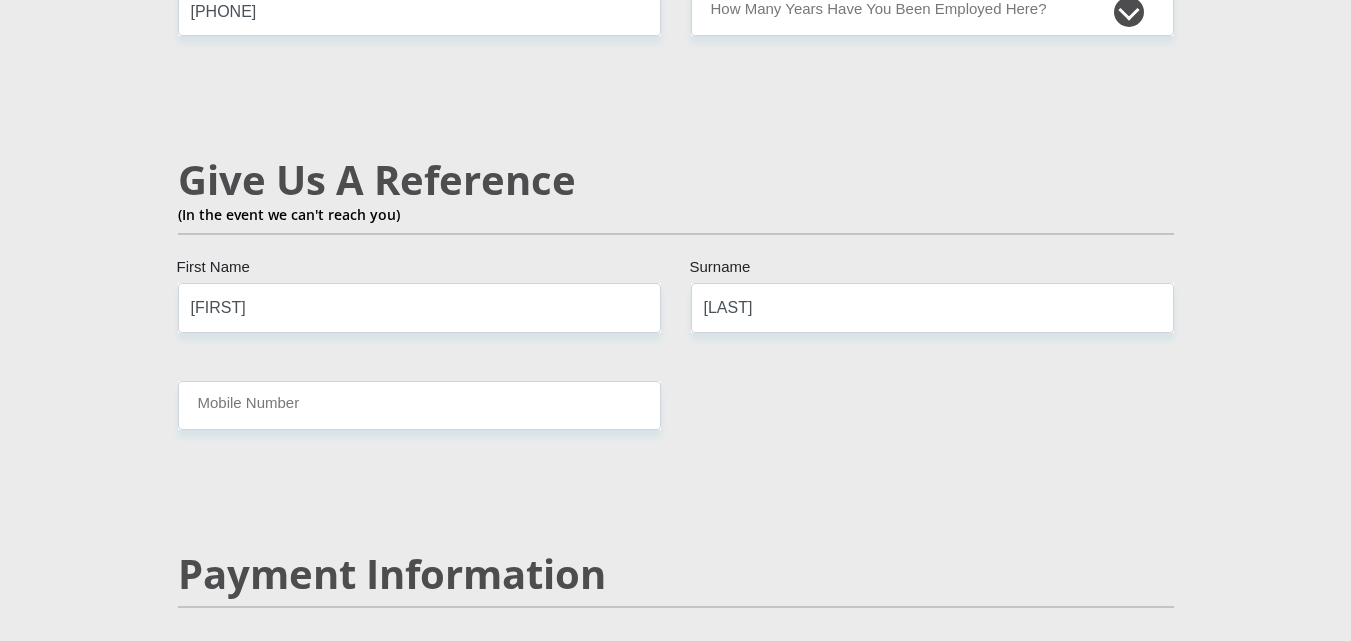 scroll, scrollTop: 3439, scrollLeft: 0, axis: vertical 